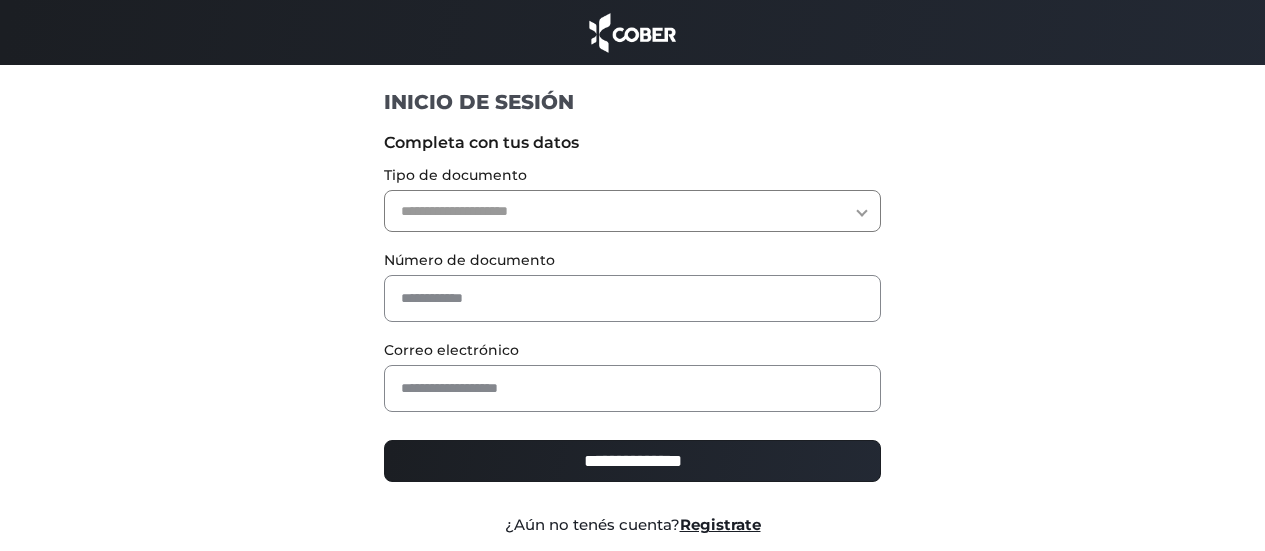 scroll, scrollTop: 0, scrollLeft: 0, axis: both 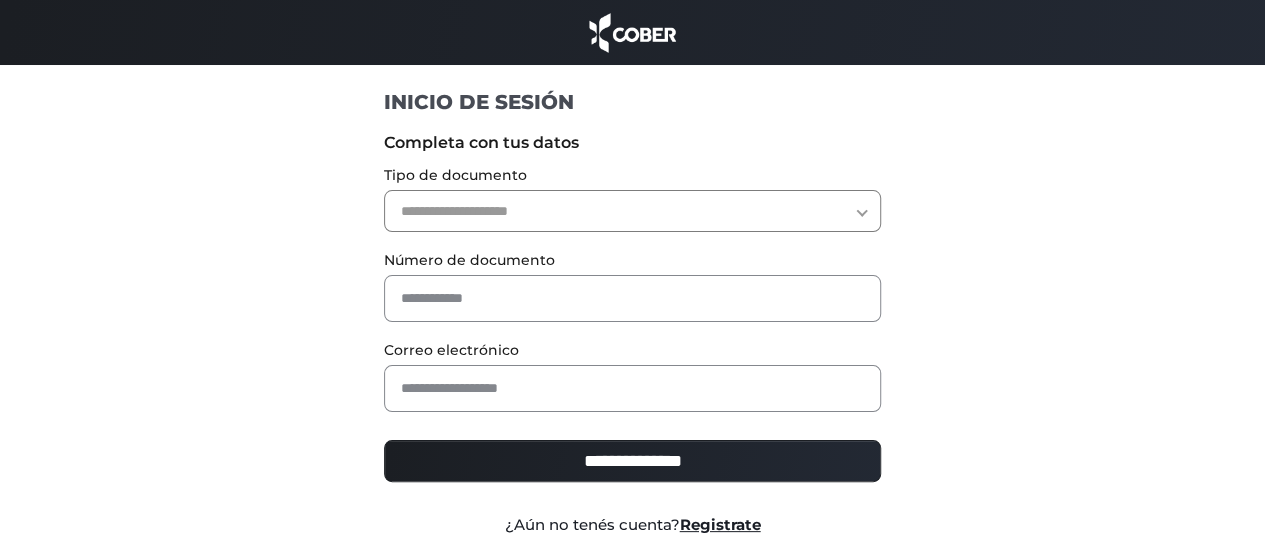 click on "**********" at bounding box center [632, 211] 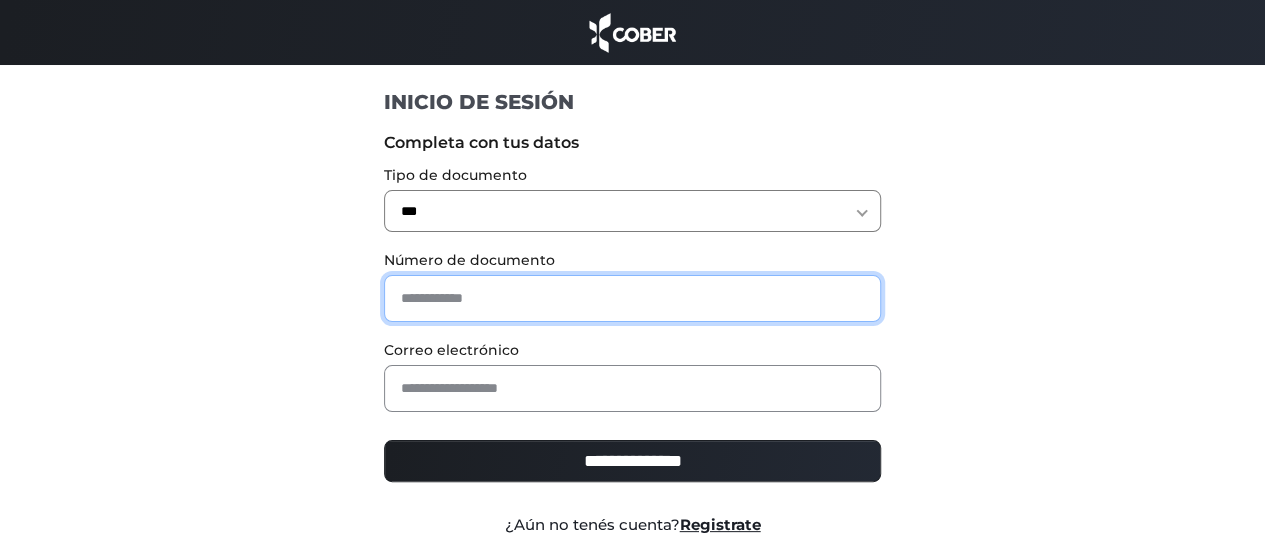 click at bounding box center [632, 298] 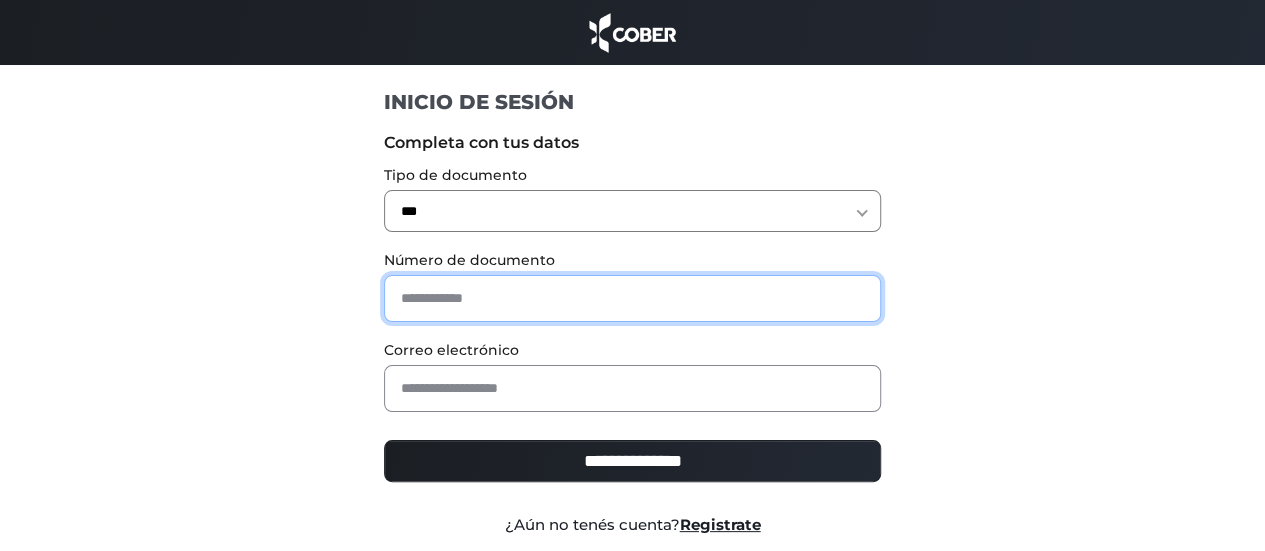 type on "********" 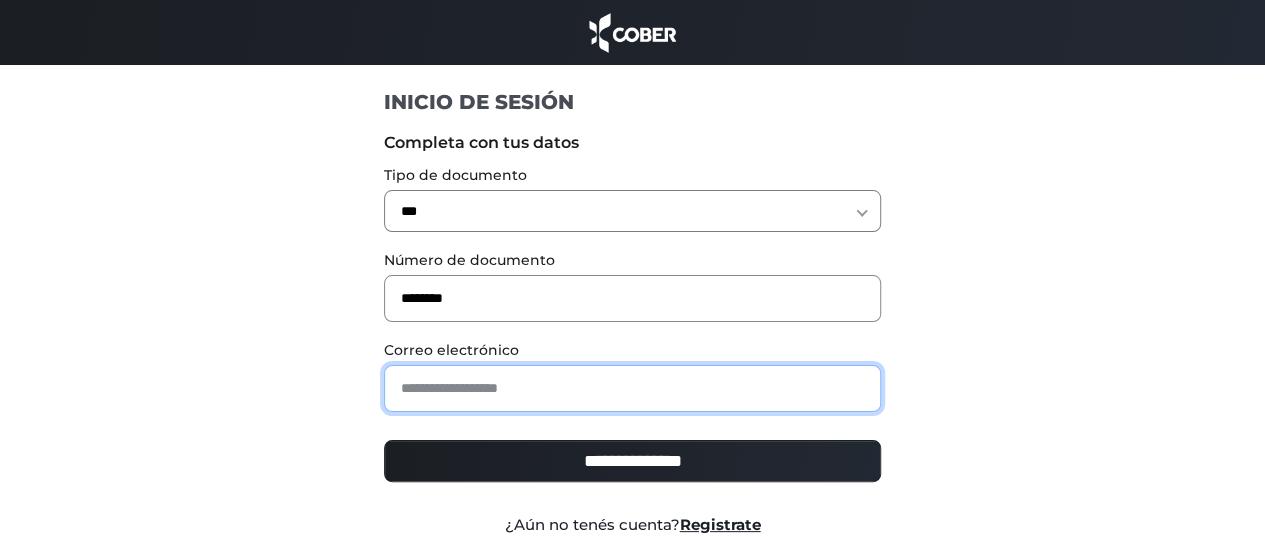 click at bounding box center [632, 388] 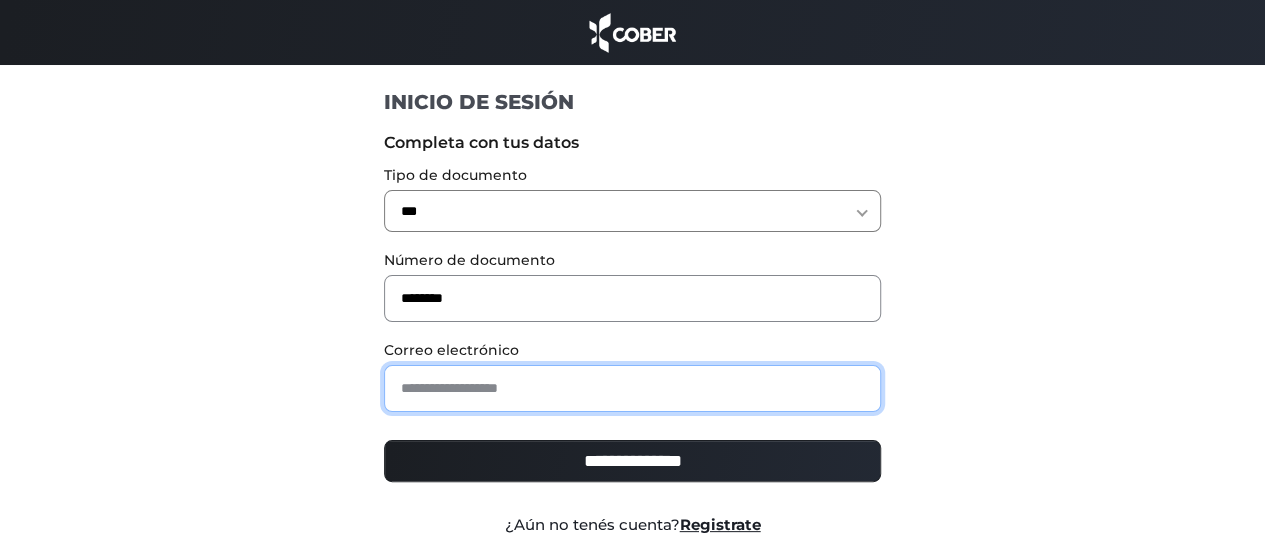 type on "**********" 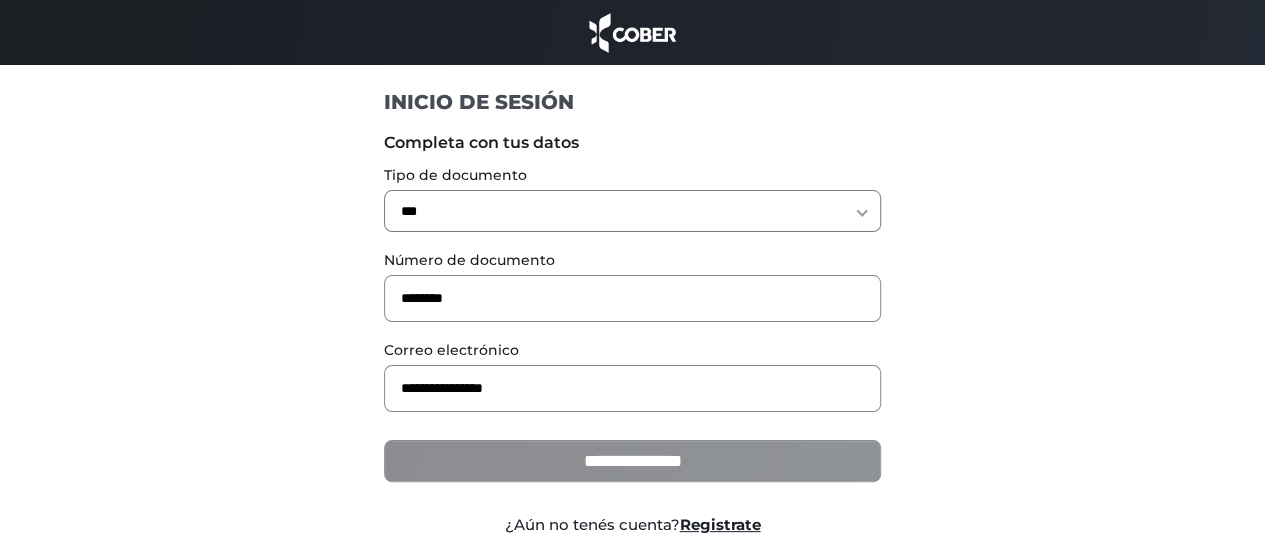 click on "**********" at bounding box center [632, 461] 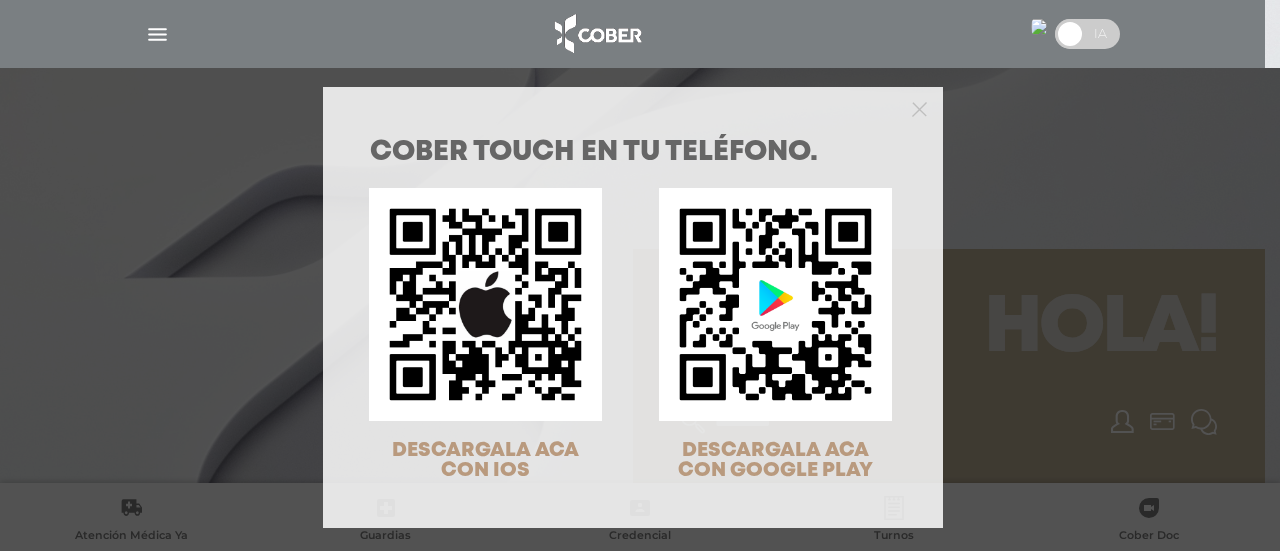 scroll, scrollTop: 0, scrollLeft: 0, axis: both 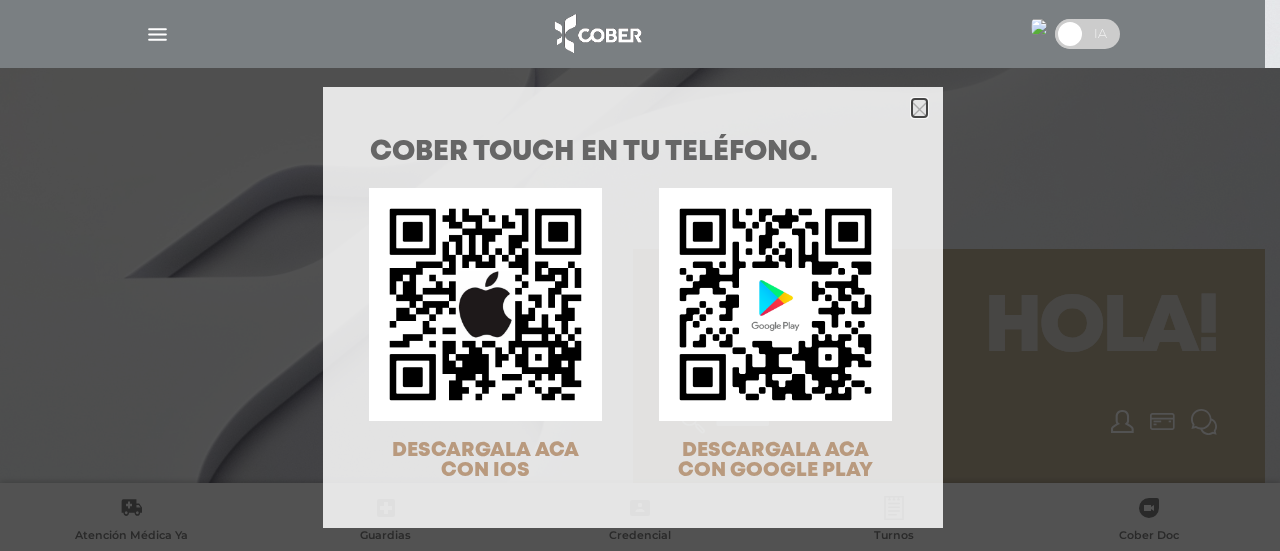 click 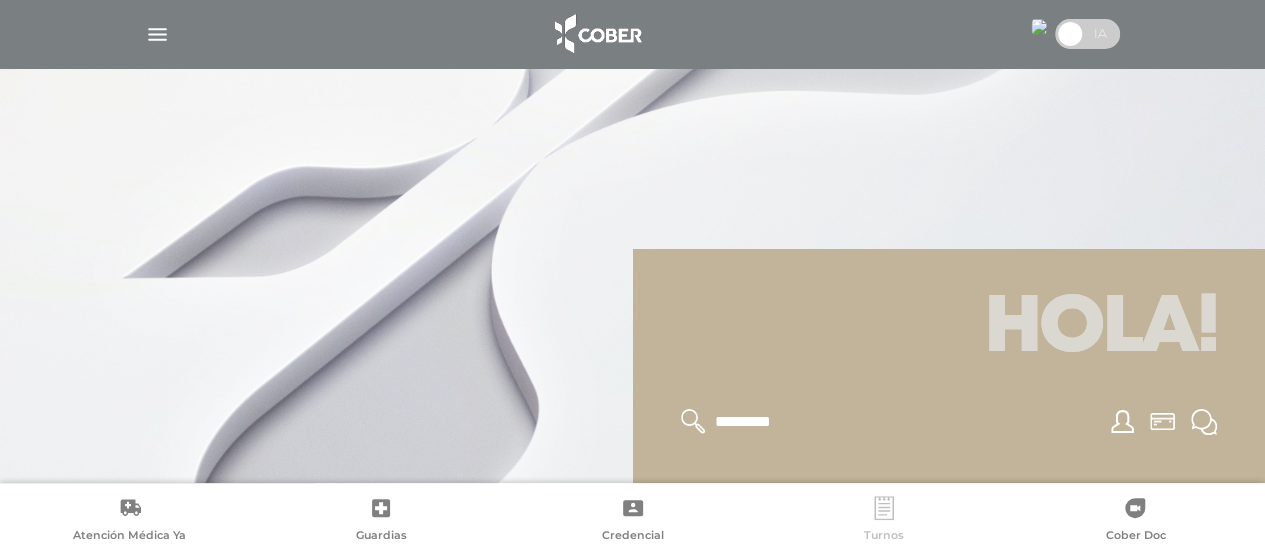 click 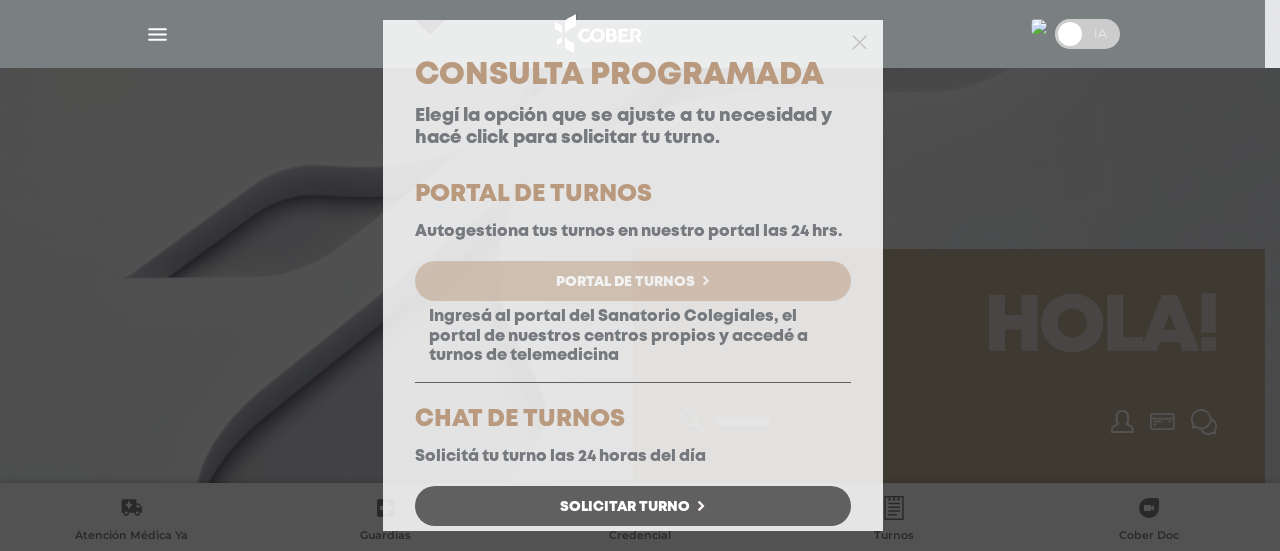 click on "Portal de Turnos" at bounding box center (633, 281) 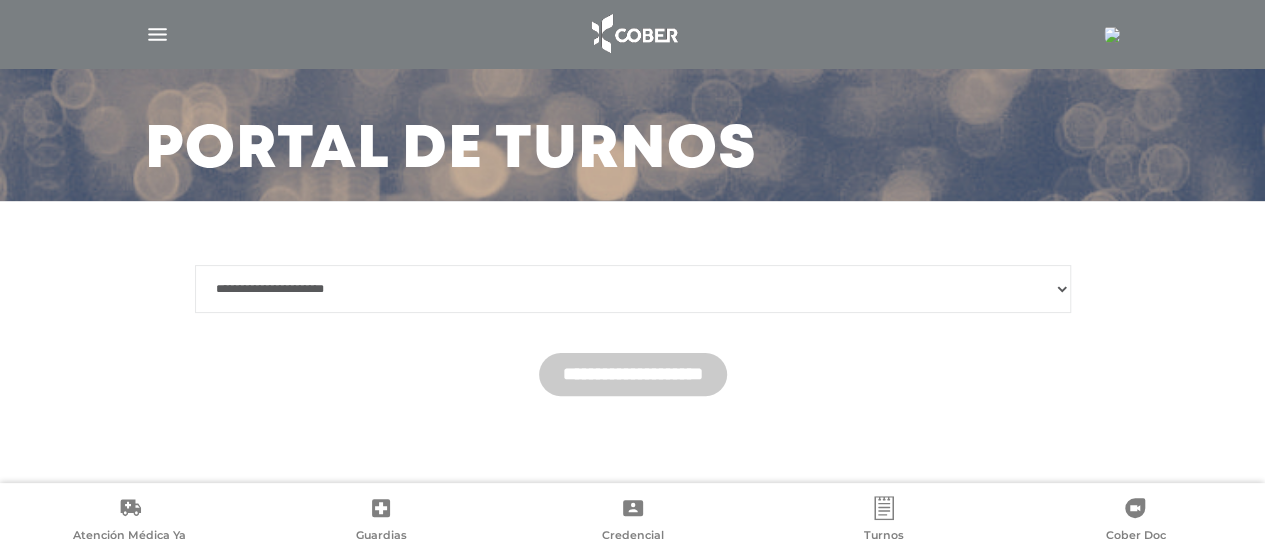 scroll, scrollTop: 108, scrollLeft: 0, axis: vertical 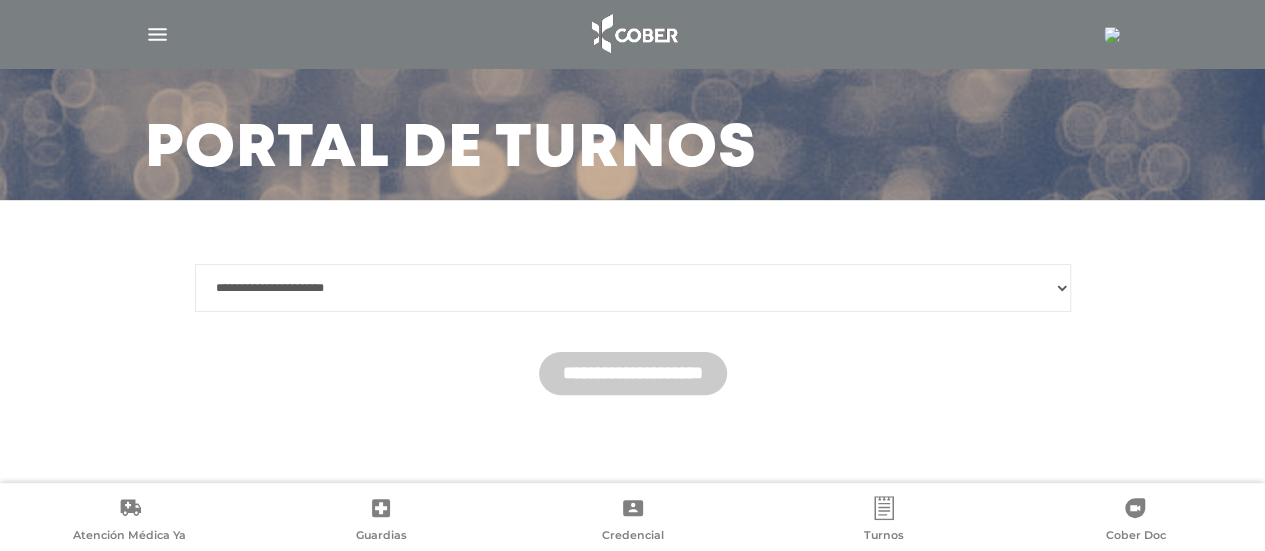 click on "**********" at bounding box center [633, 288] 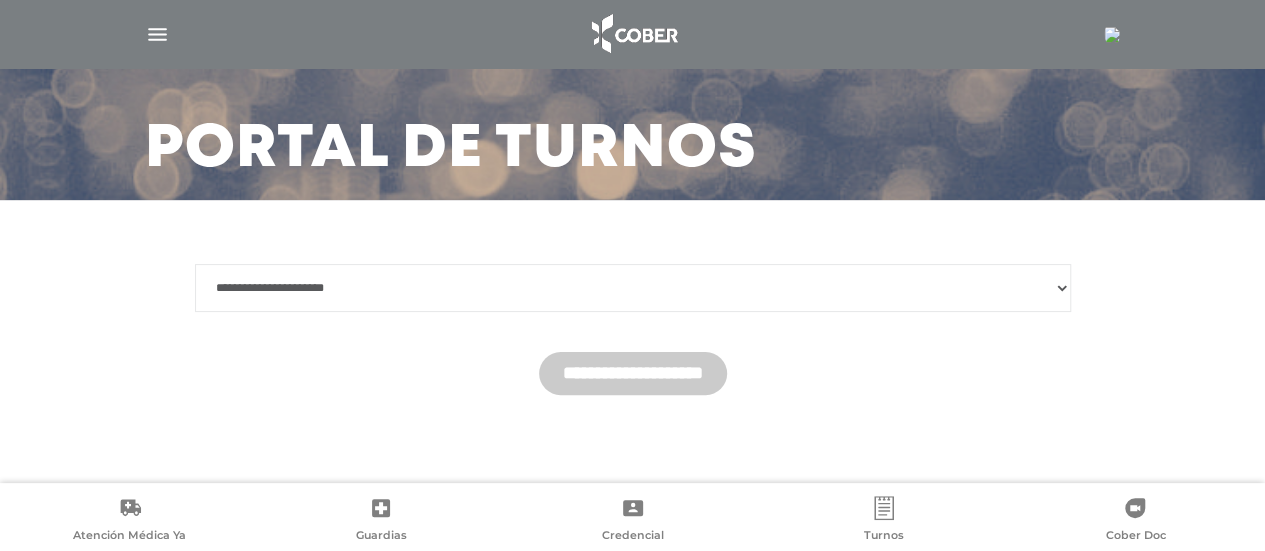 select on "*******" 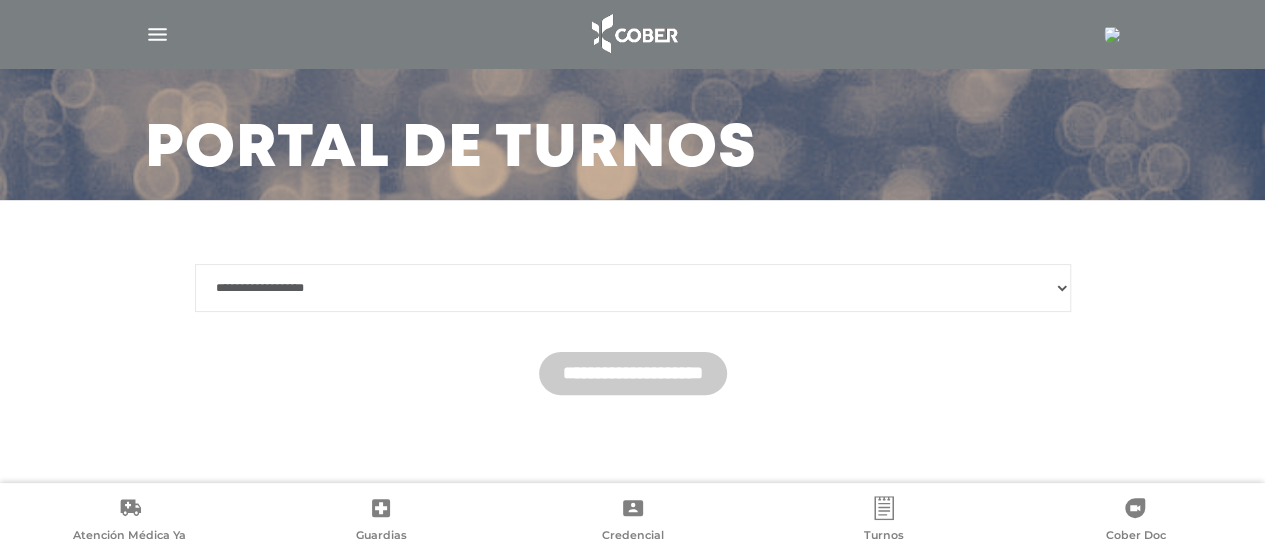 click on "**********" at bounding box center (633, 288) 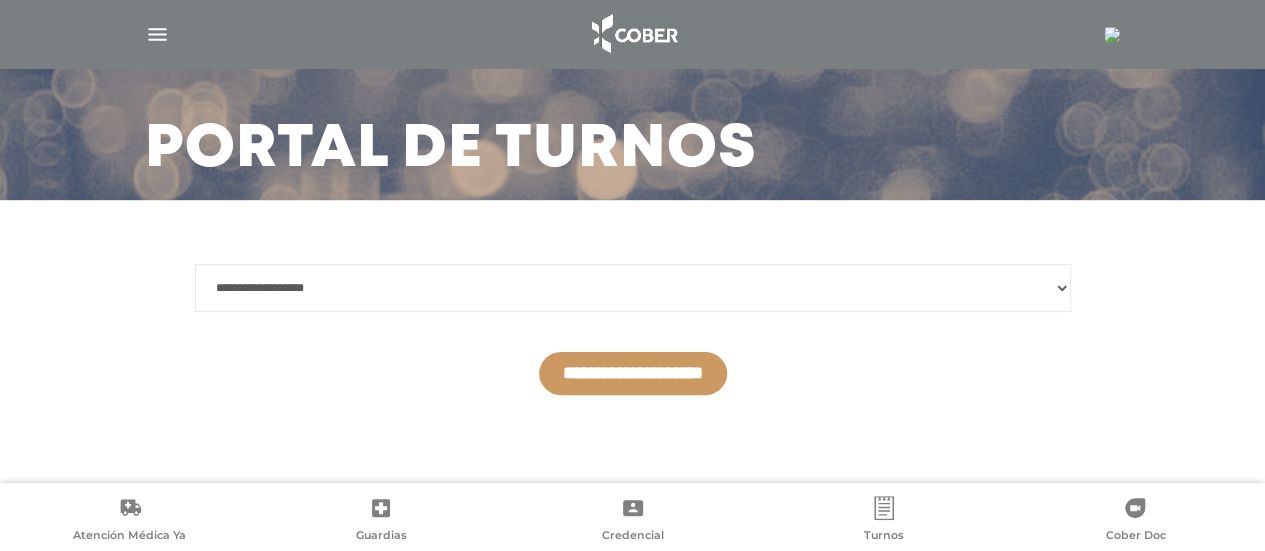 click on "**********" at bounding box center [633, 373] 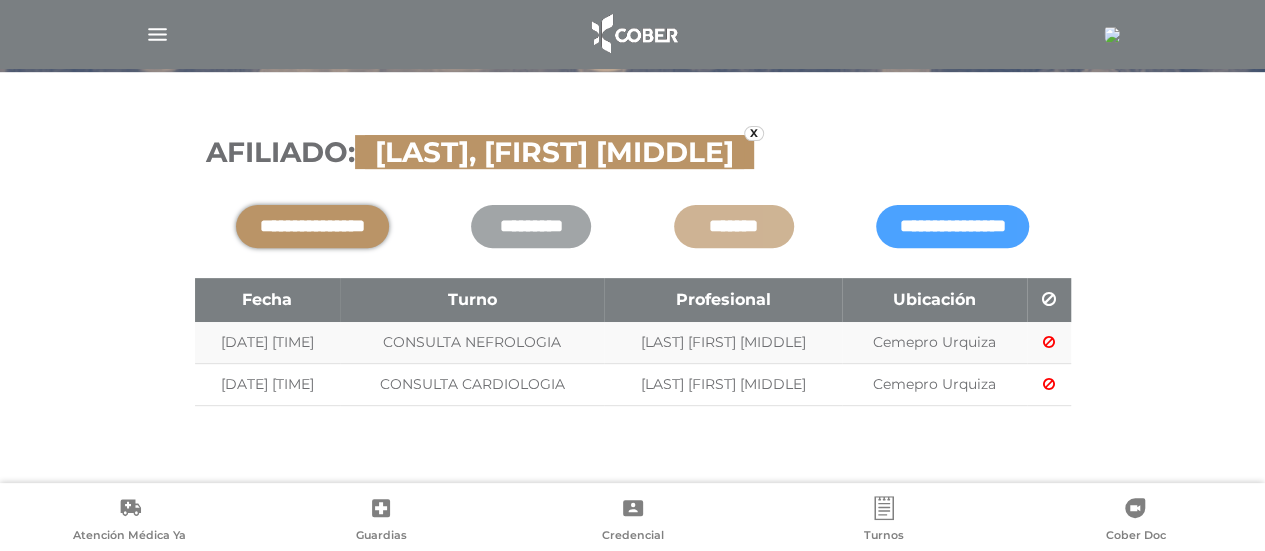 scroll, scrollTop: 245, scrollLeft: 0, axis: vertical 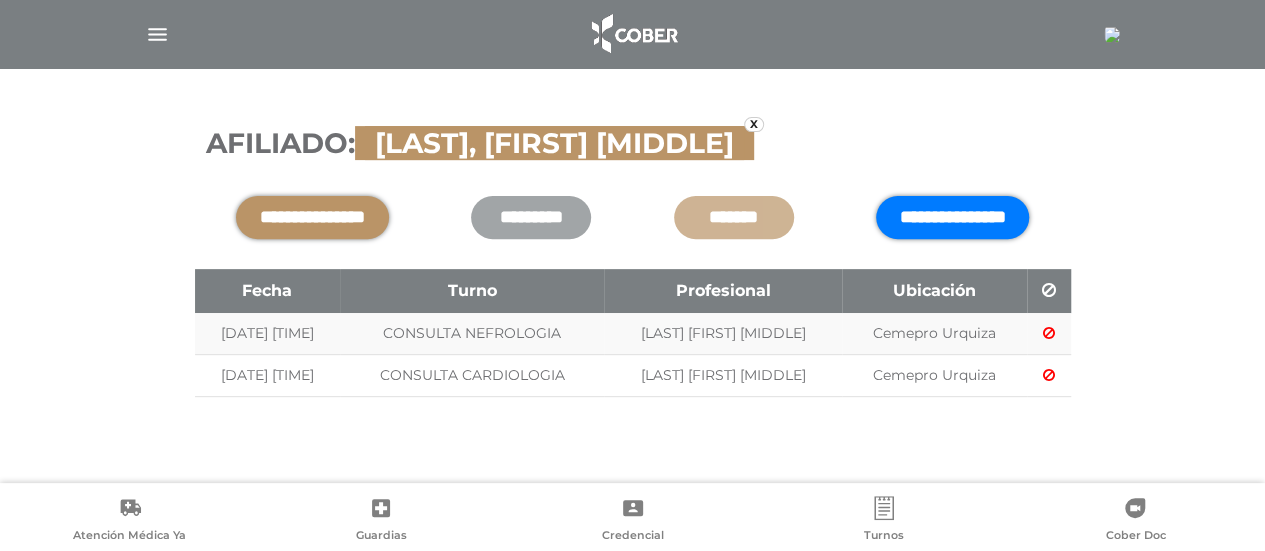 click on "**********" at bounding box center [952, 217] 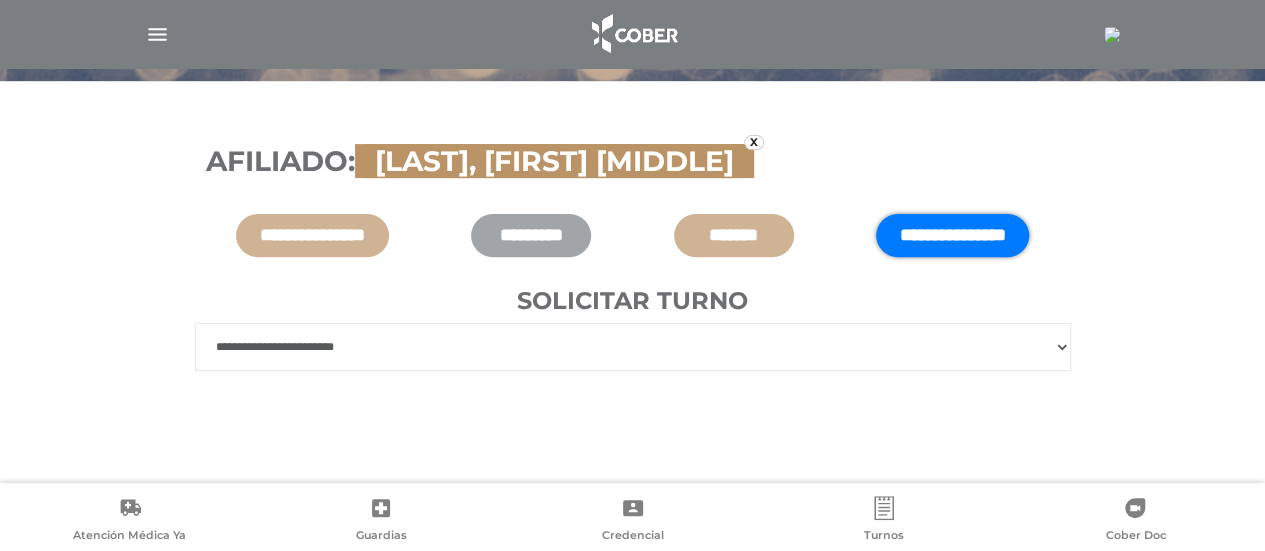 scroll, scrollTop: 227, scrollLeft: 0, axis: vertical 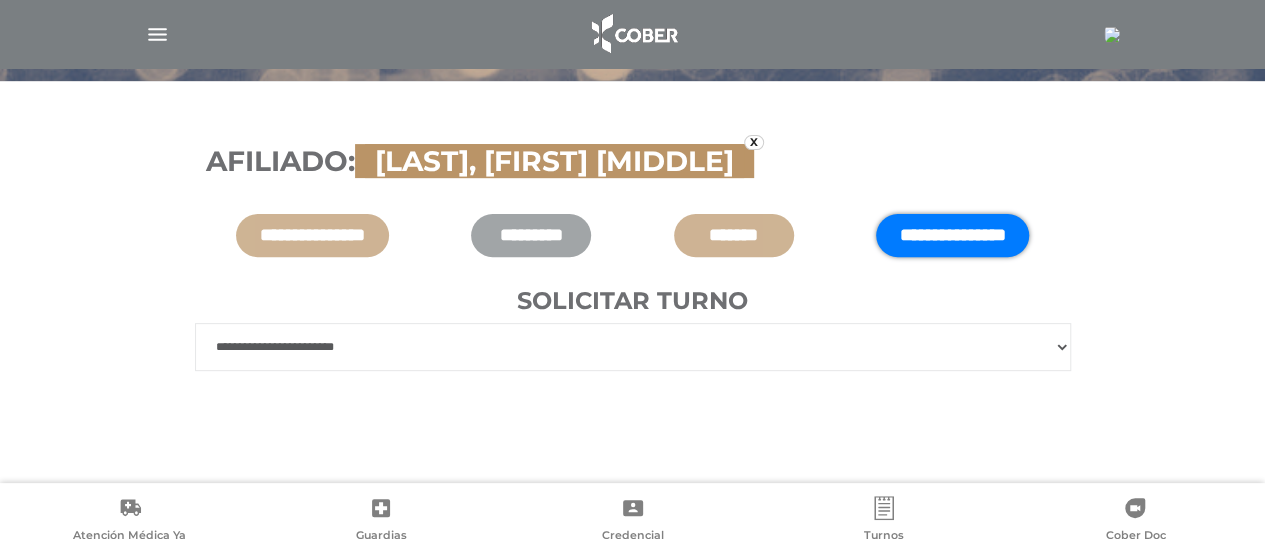 click on "**********" at bounding box center [633, 347] 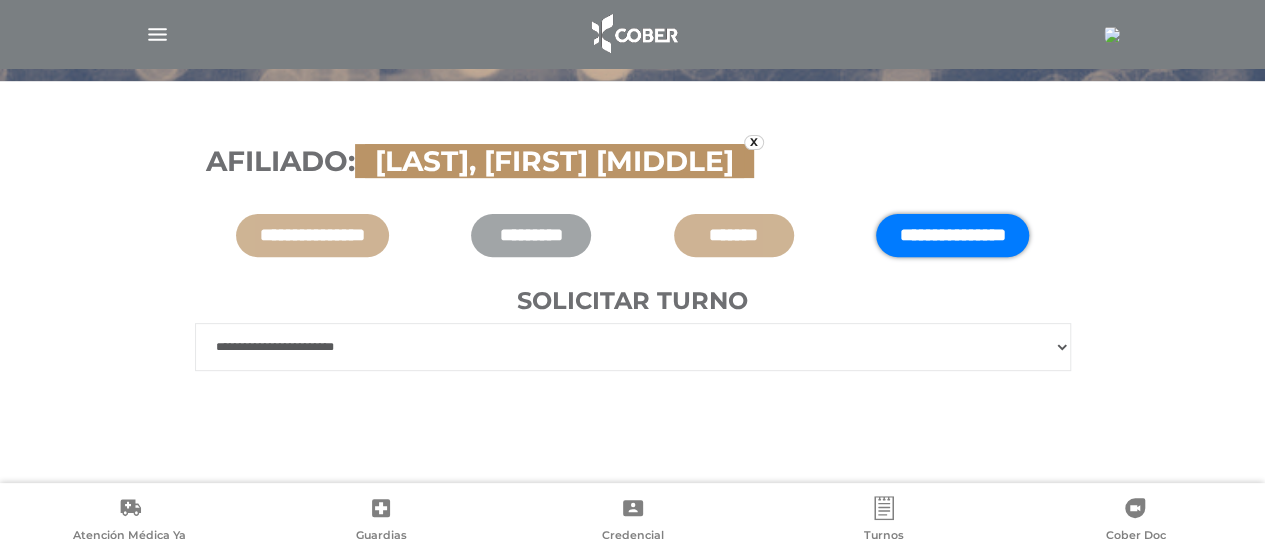 select on "***" 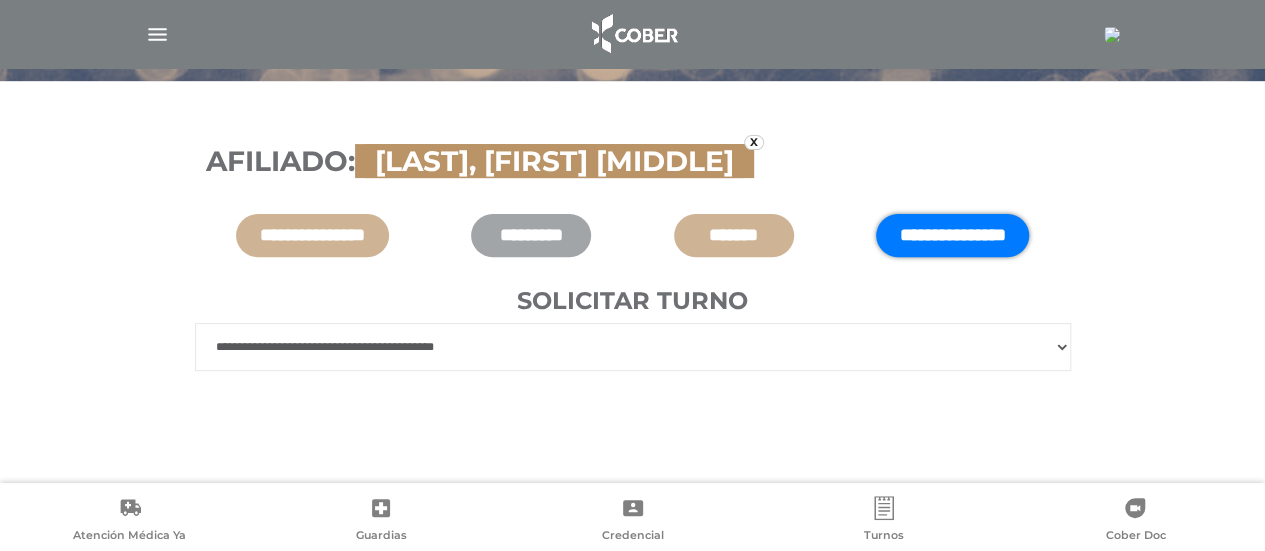 click on "**********" at bounding box center (633, 347) 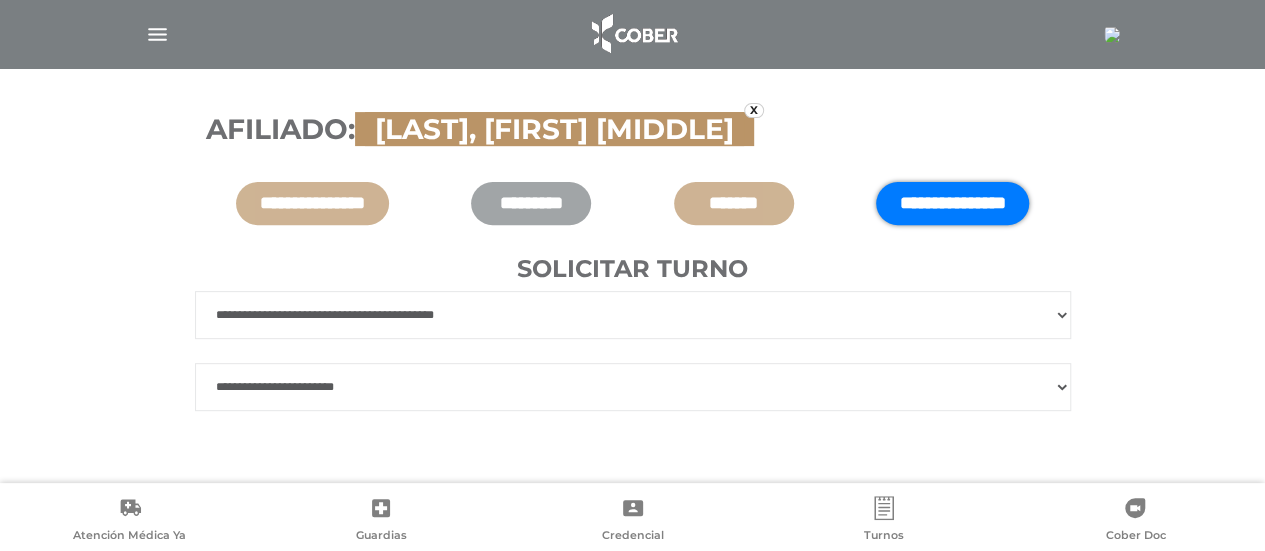 scroll, scrollTop: 275, scrollLeft: 0, axis: vertical 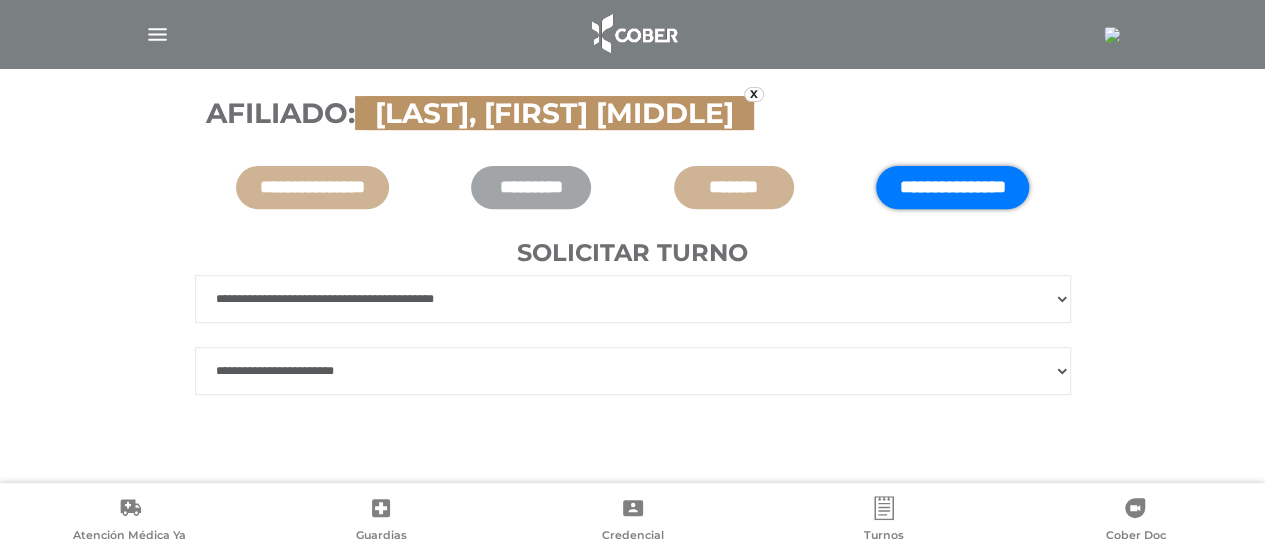 click on "**********" at bounding box center (633, 371) 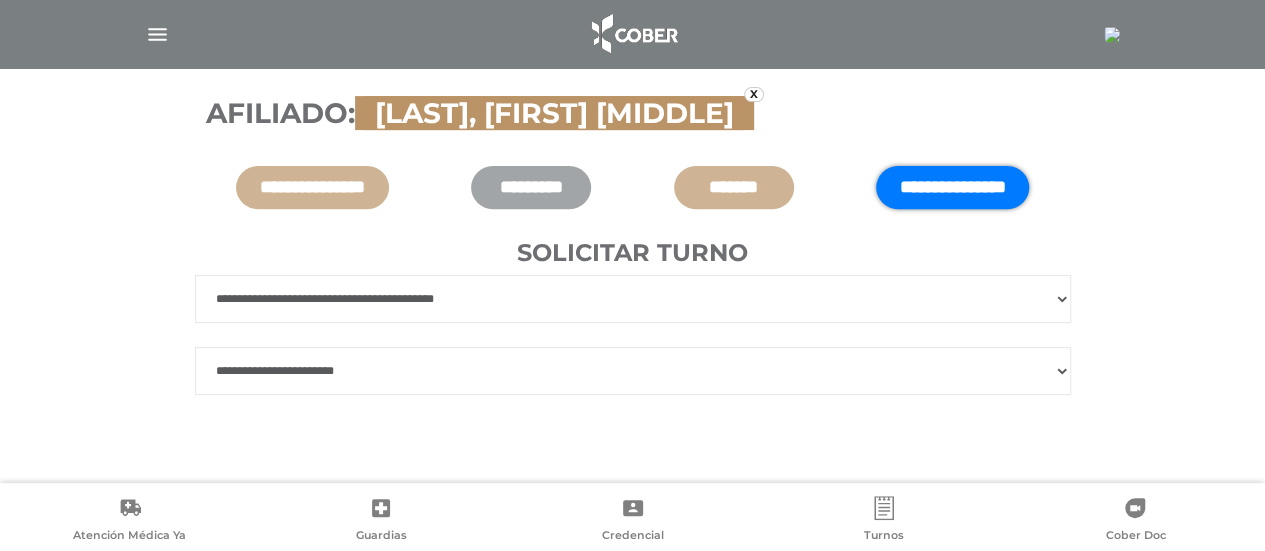 select on "****" 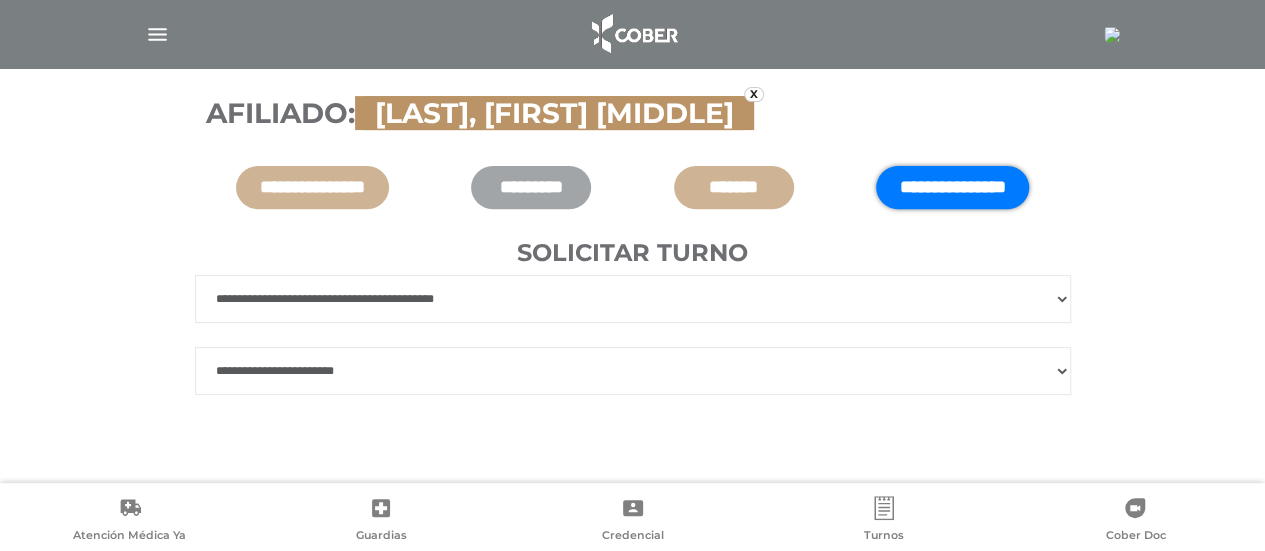 click on "**********" at bounding box center (633, 371) 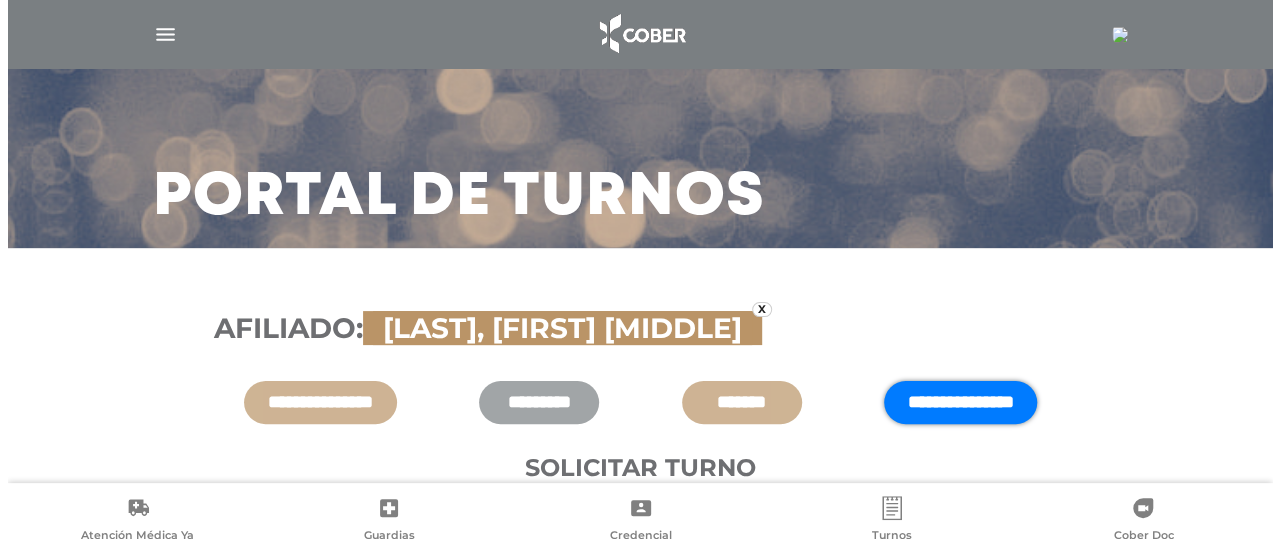 scroll, scrollTop: 0, scrollLeft: 0, axis: both 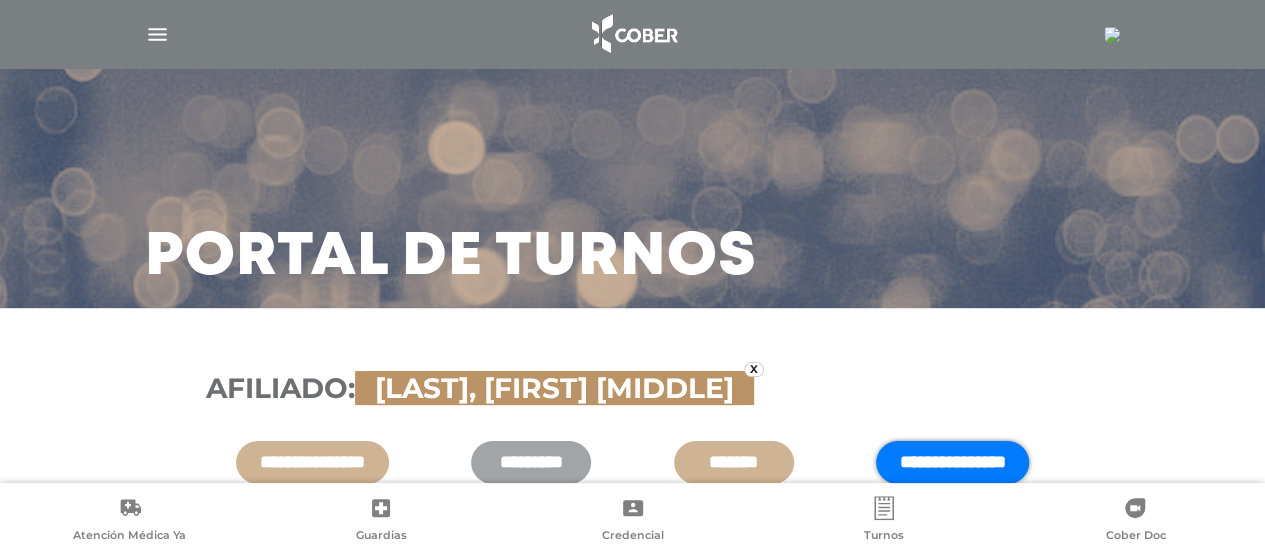 click at bounding box center [633, 34] 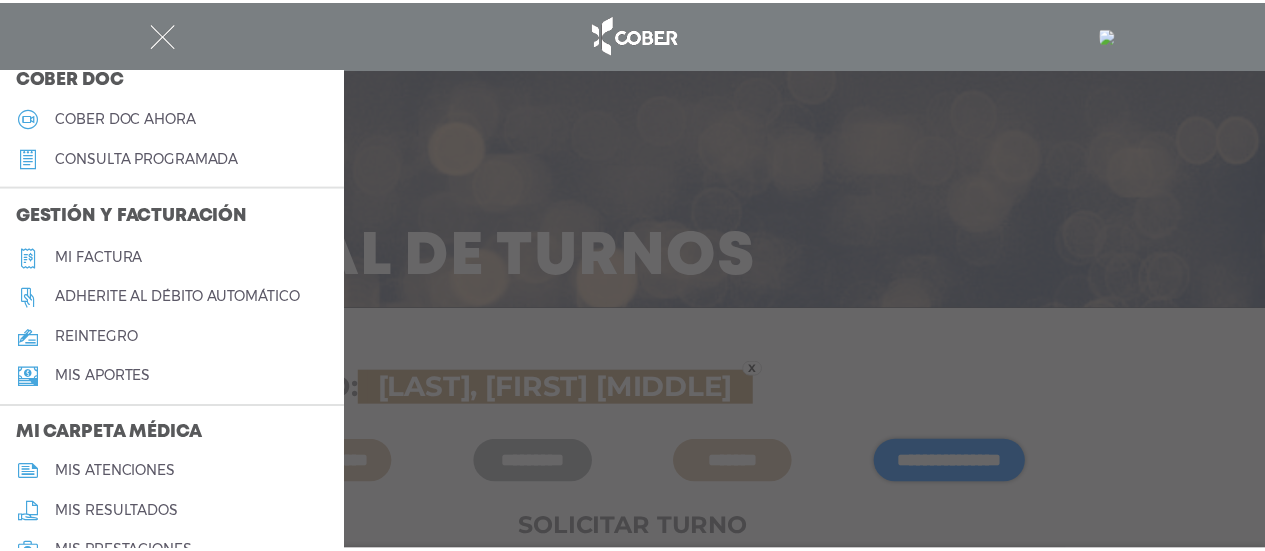 scroll, scrollTop: 991, scrollLeft: 0, axis: vertical 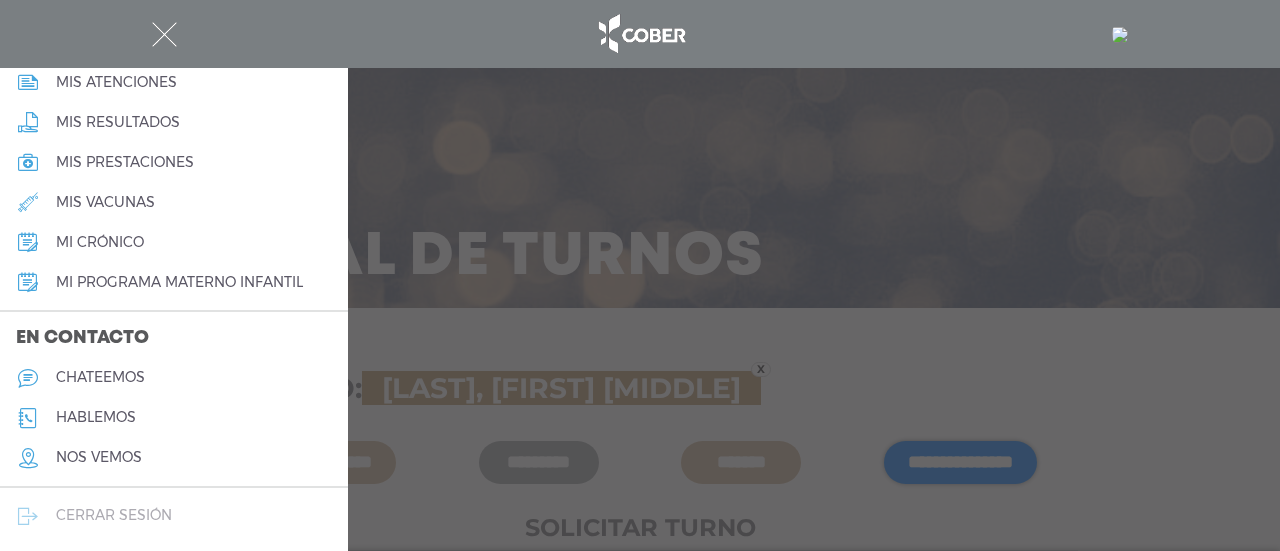click on "cerrar sesión" at bounding box center (114, 515) 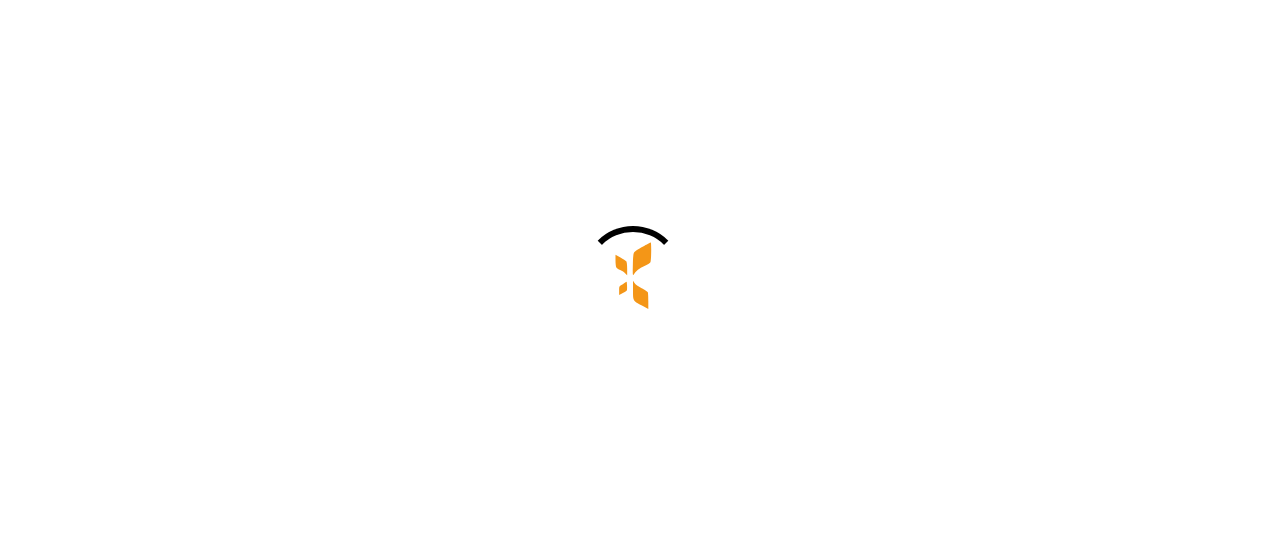 scroll, scrollTop: 0, scrollLeft: 0, axis: both 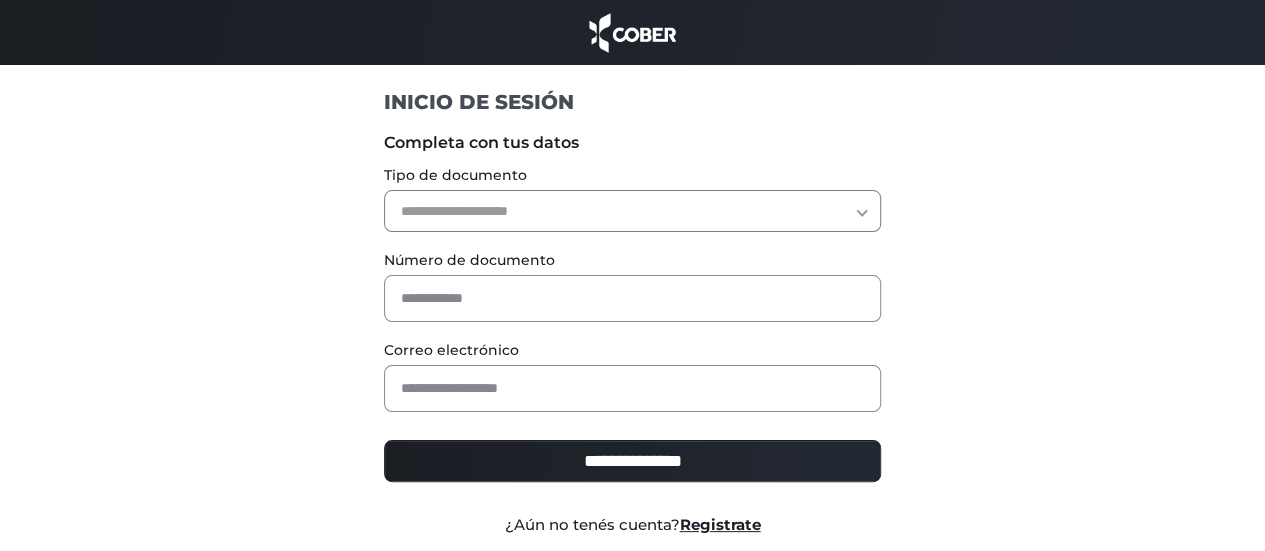 click on "**********" at bounding box center [632, 211] 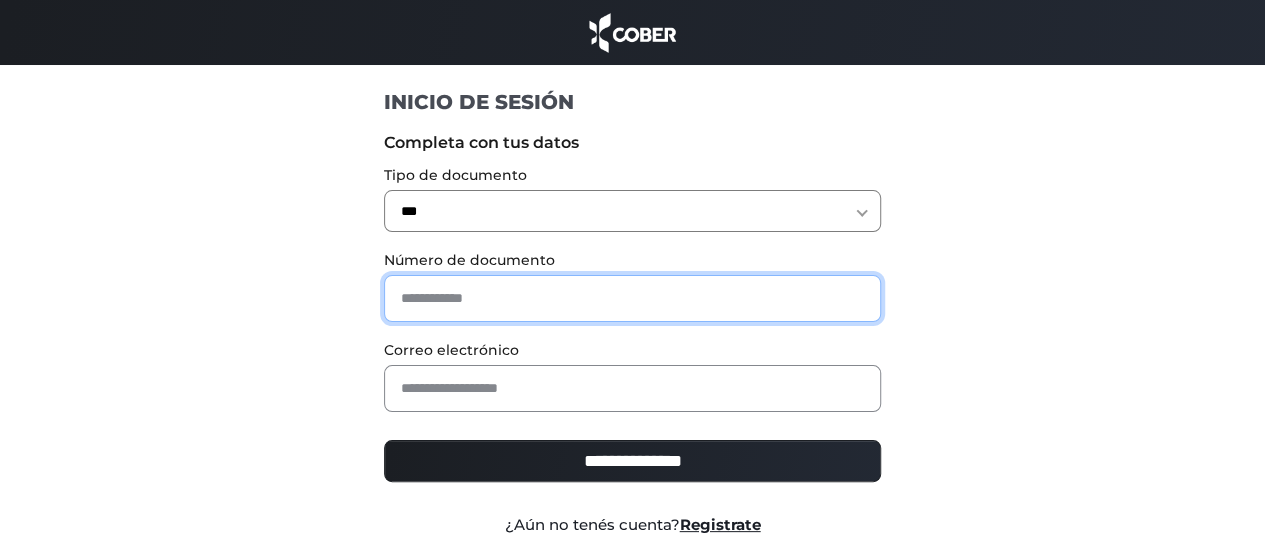 click at bounding box center (632, 298) 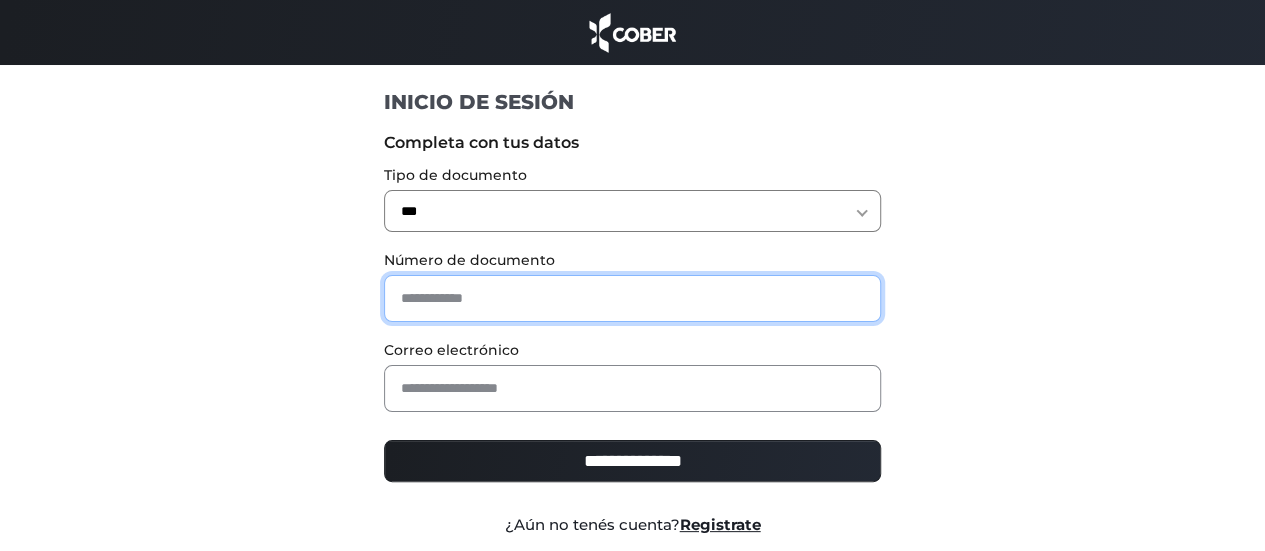 type on "********" 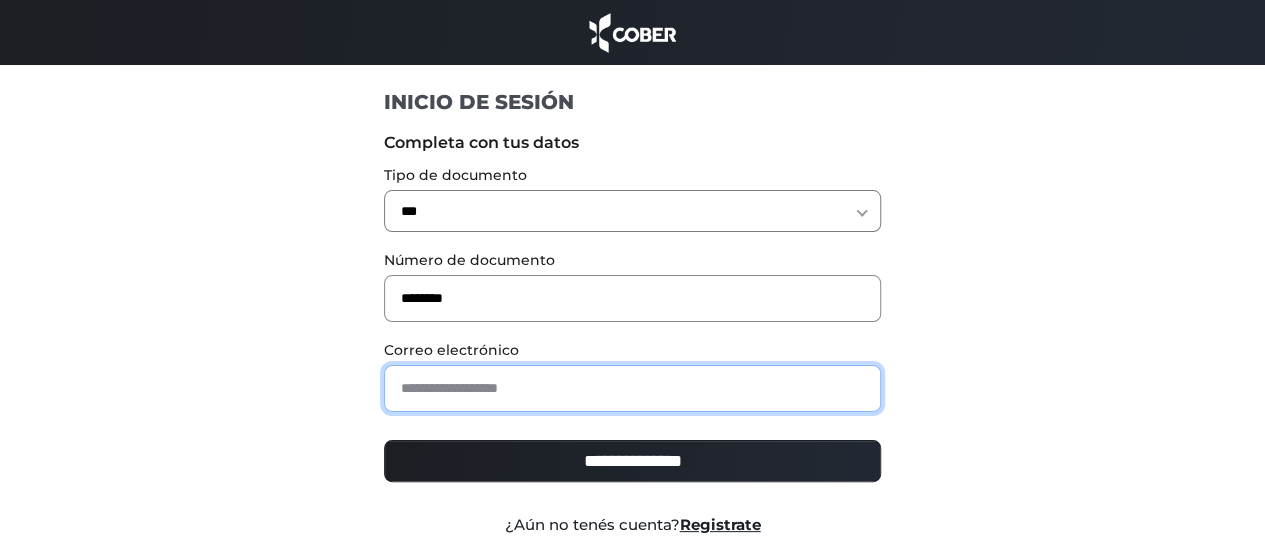 click at bounding box center (632, 388) 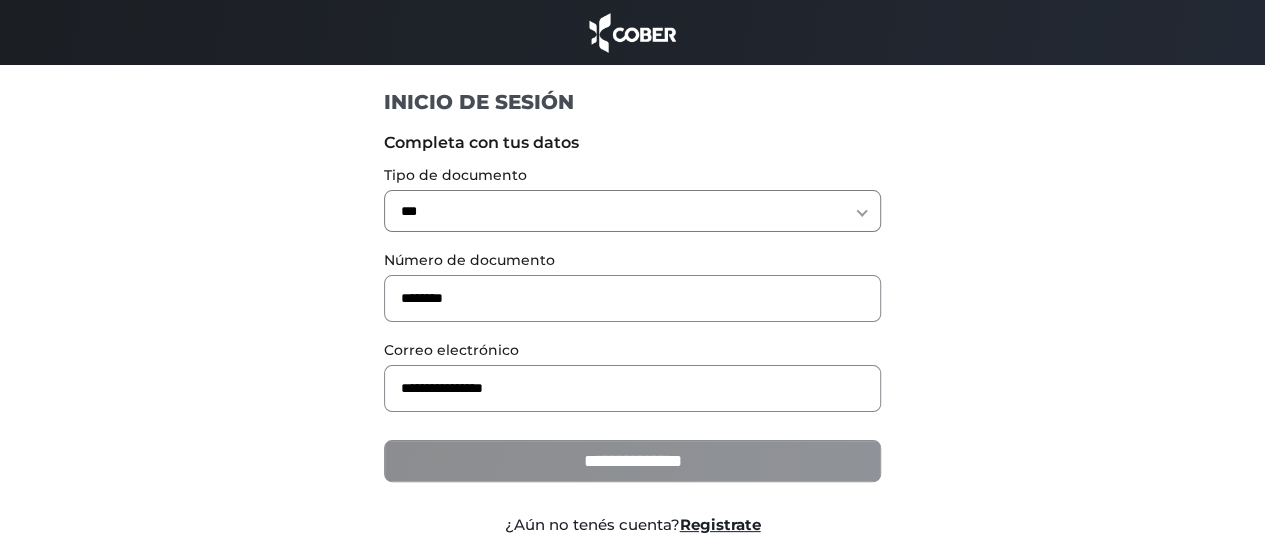 click on "**********" at bounding box center (632, 461) 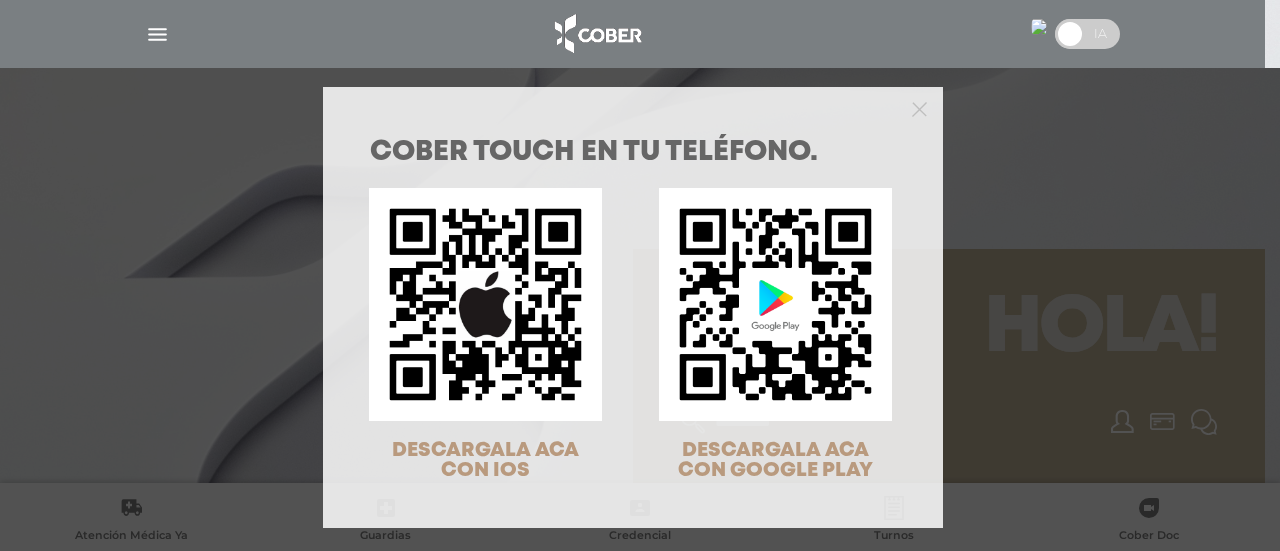 scroll, scrollTop: 0, scrollLeft: 0, axis: both 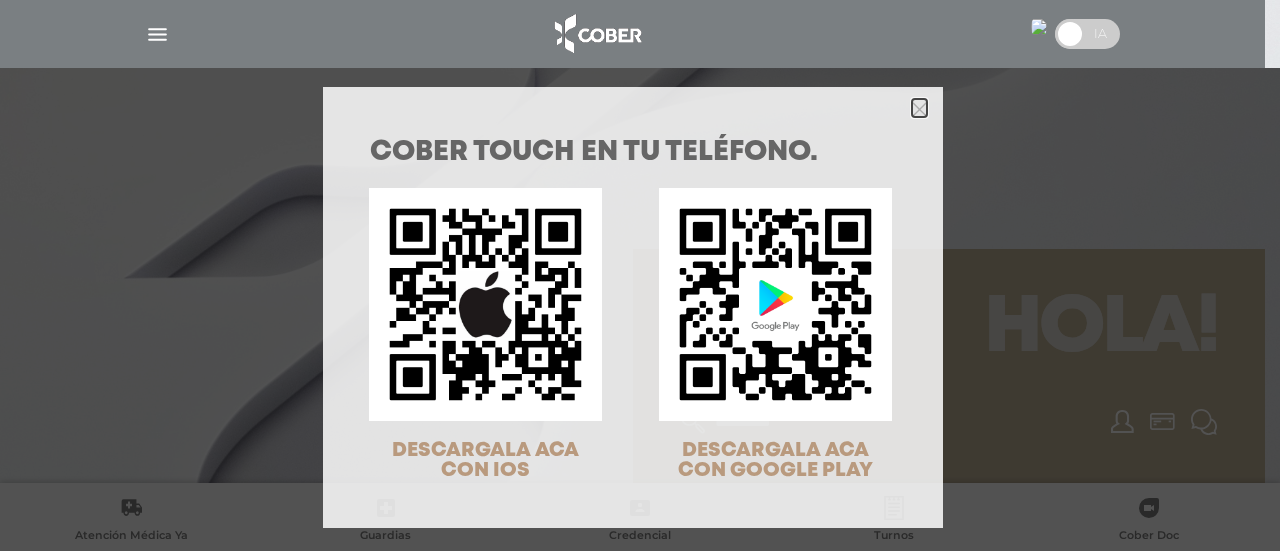 click 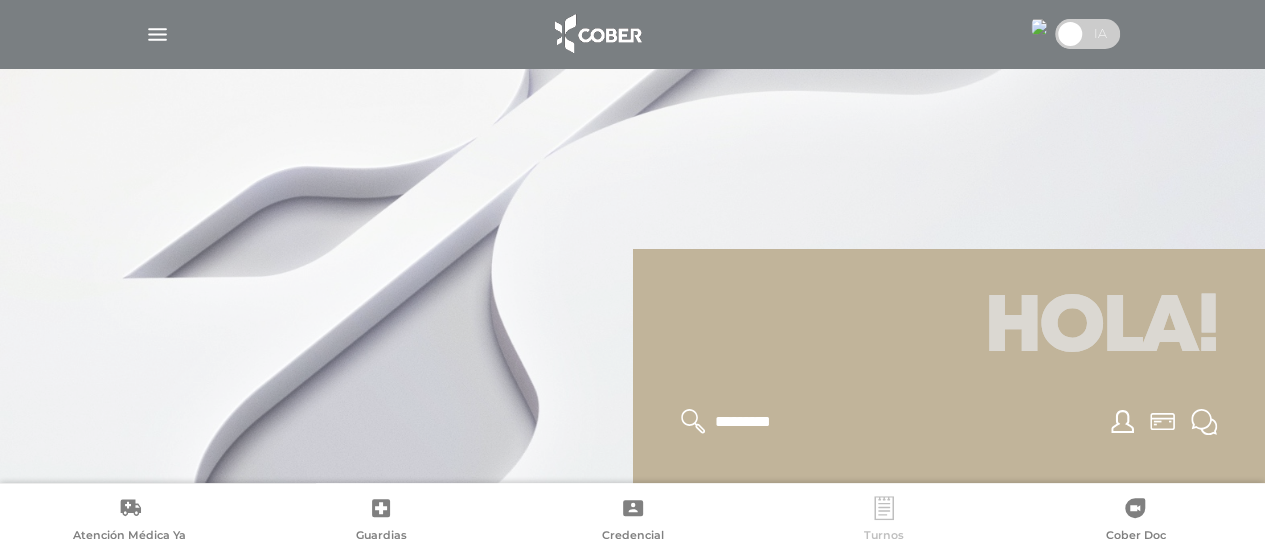 click 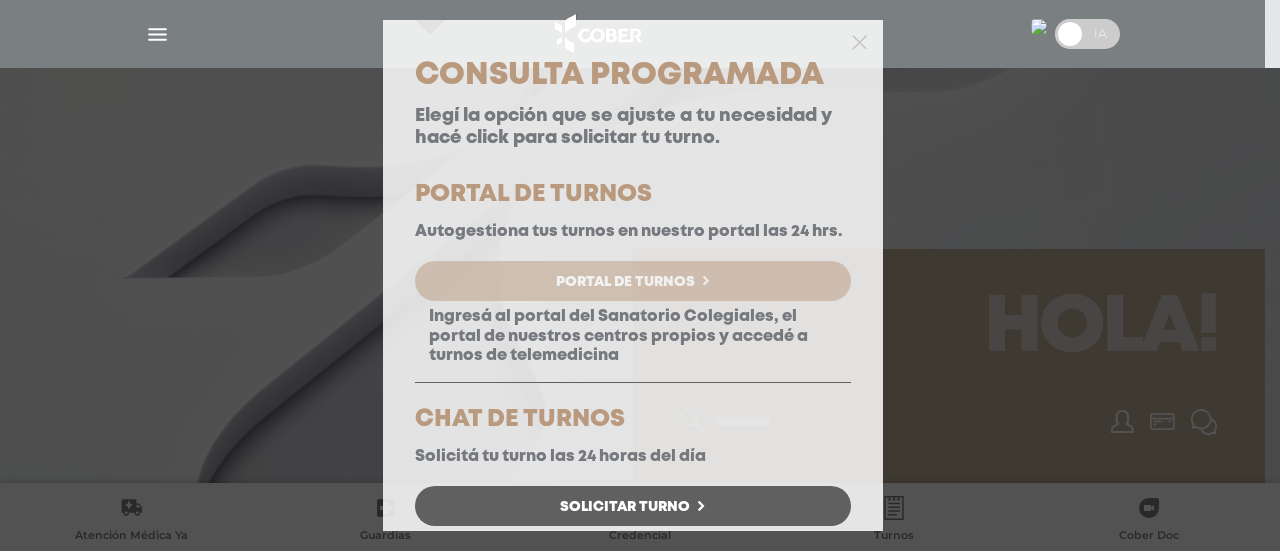 click on "Portal de Turnos" at bounding box center (625, 282) 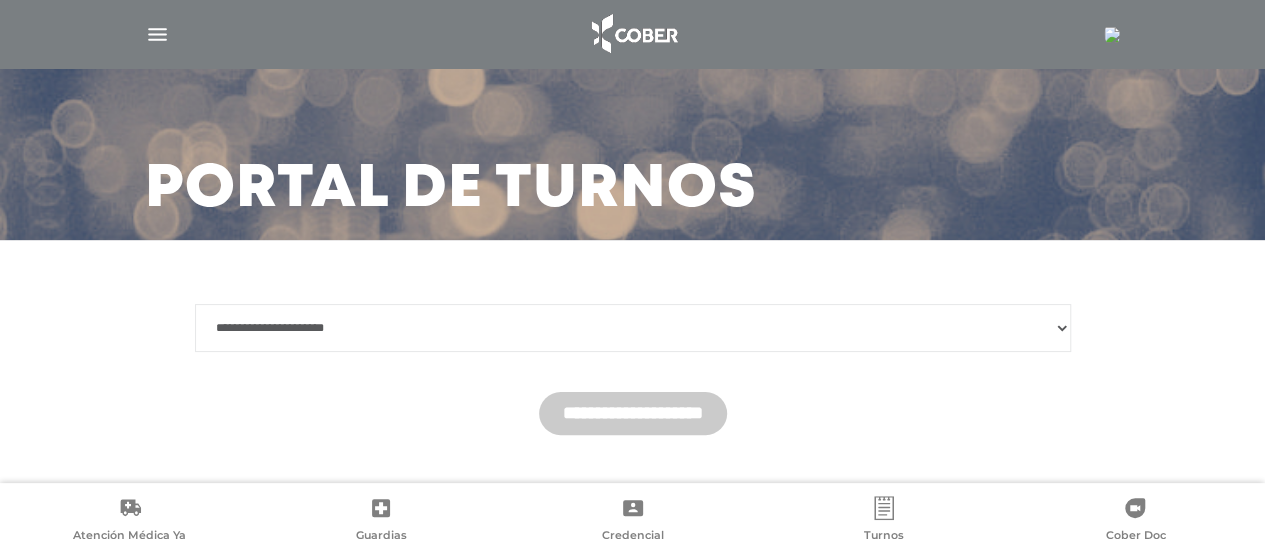 scroll, scrollTop: 100, scrollLeft: 0, axis: vertical 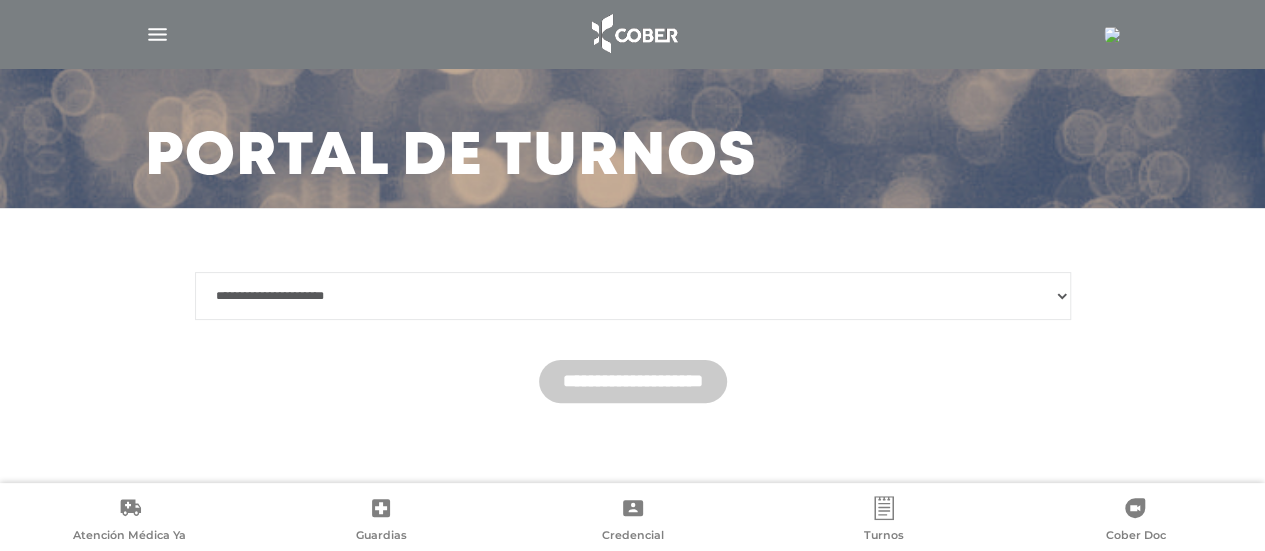 click on "**********" at bounding box center (633, 296) 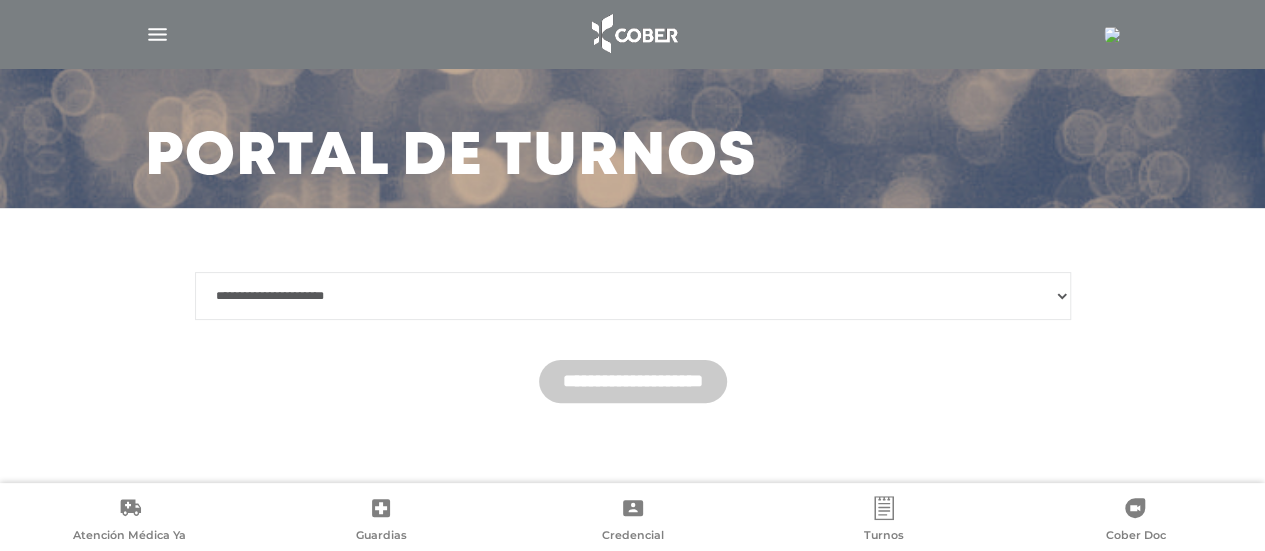 select on "*******" 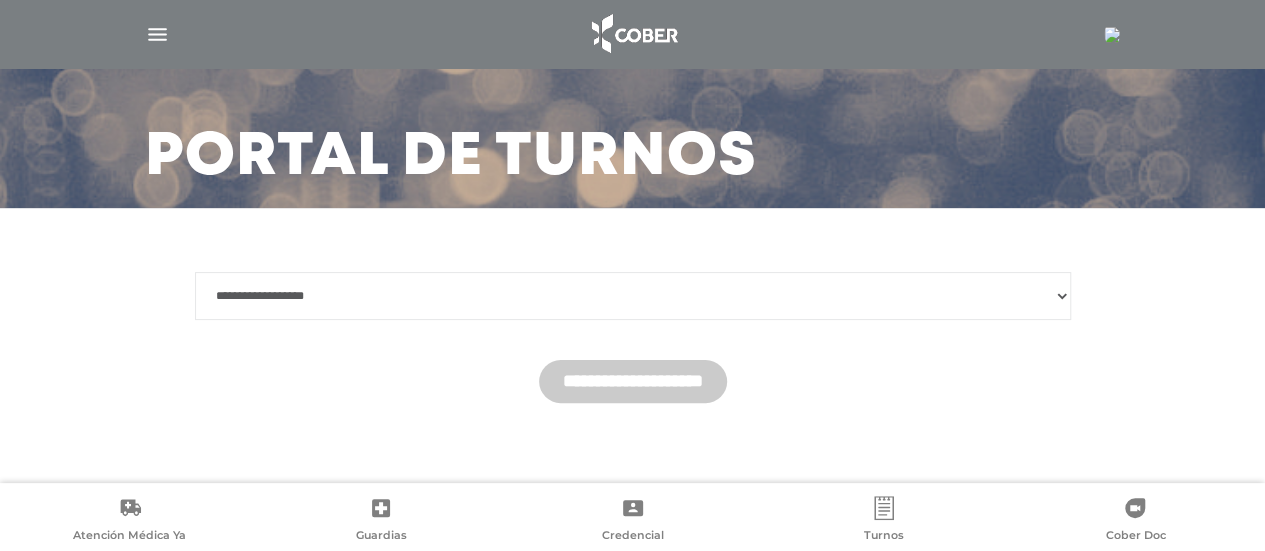 click on "**********" at bounding box center (633, 296) 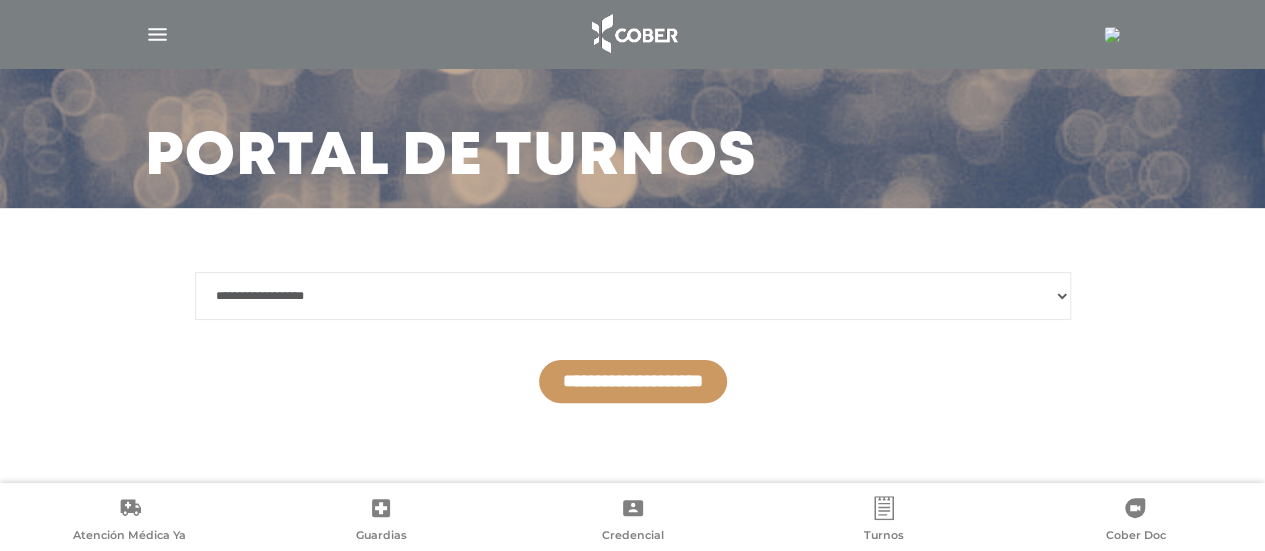 click on "**********" at bounding box center (633, 381) 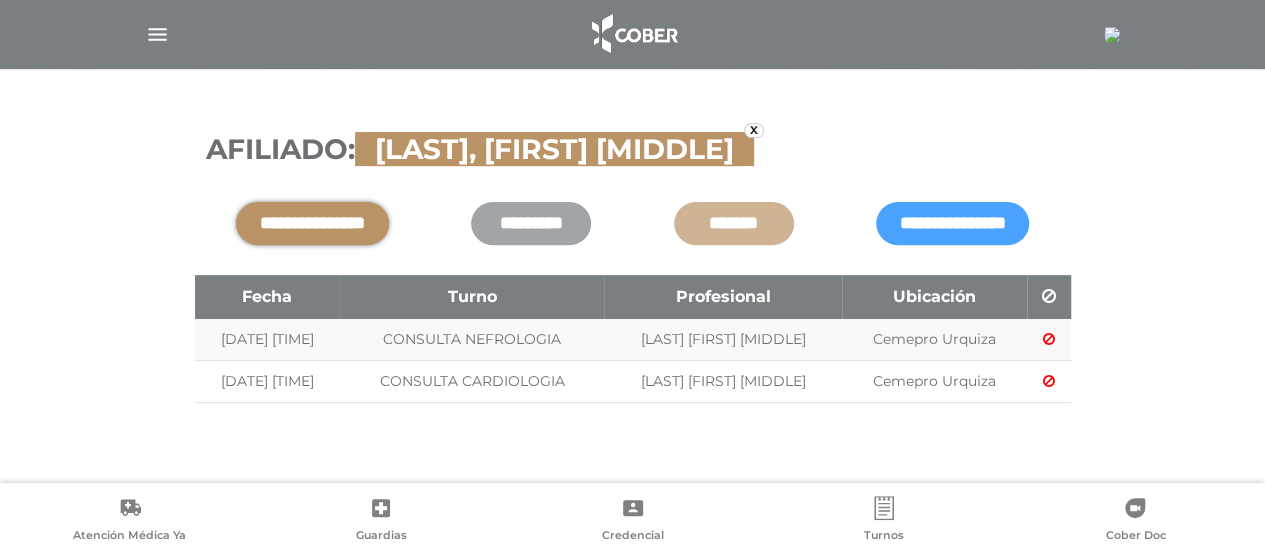scroll, scrollTop: 245, scrollLeft: 0, axis: vertical 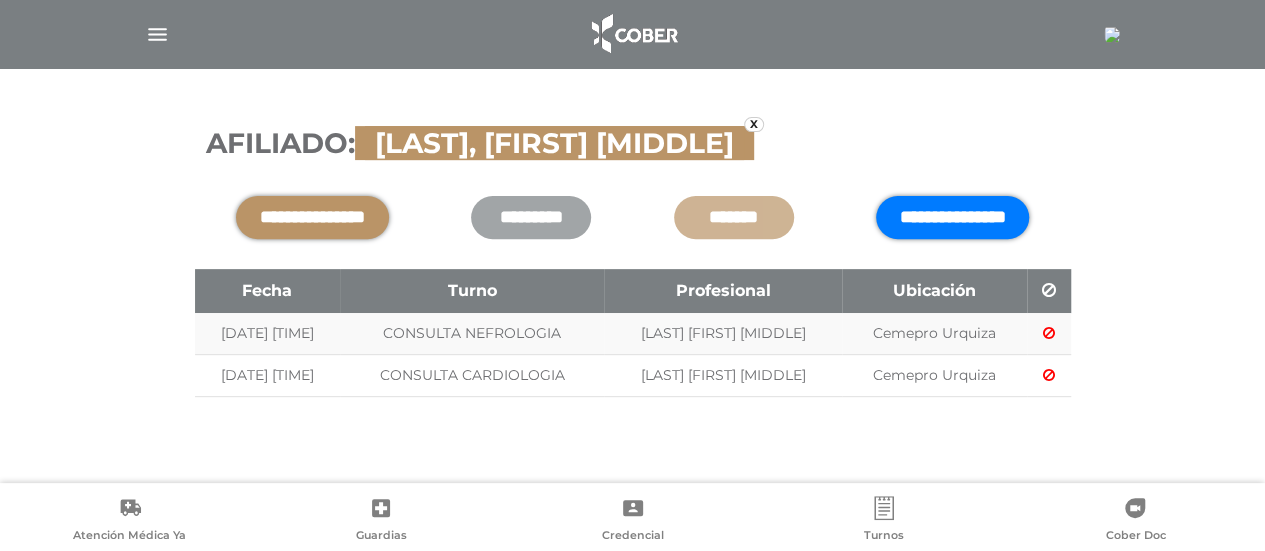 click on "**********" at bounding box center [952, 217] 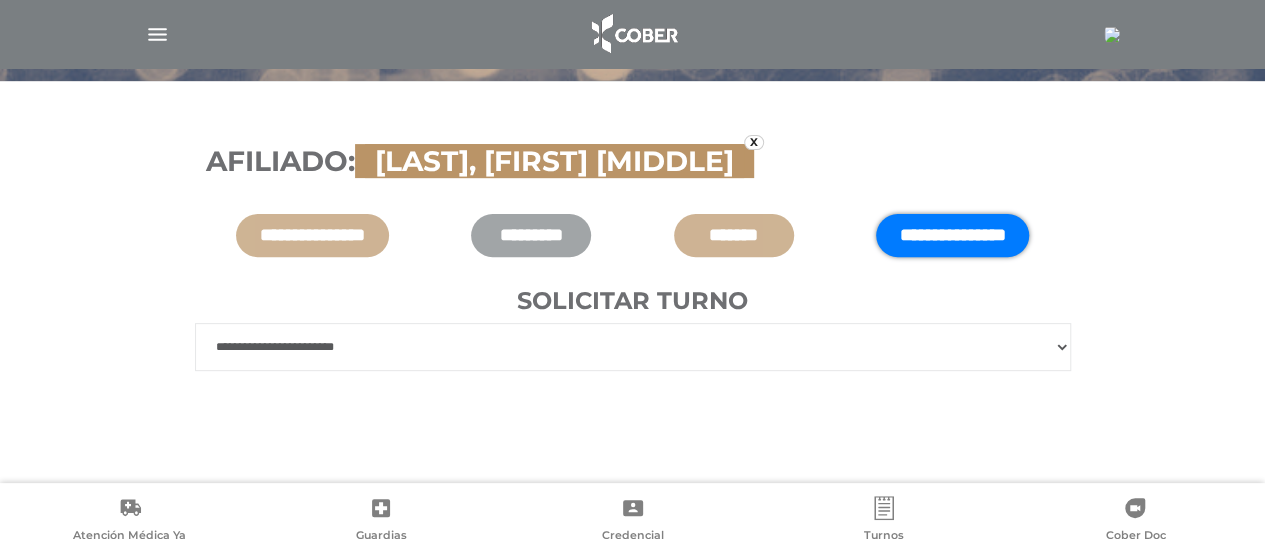 scroll, scrollTop: 227, scrollLeft: 0, axis: vertical 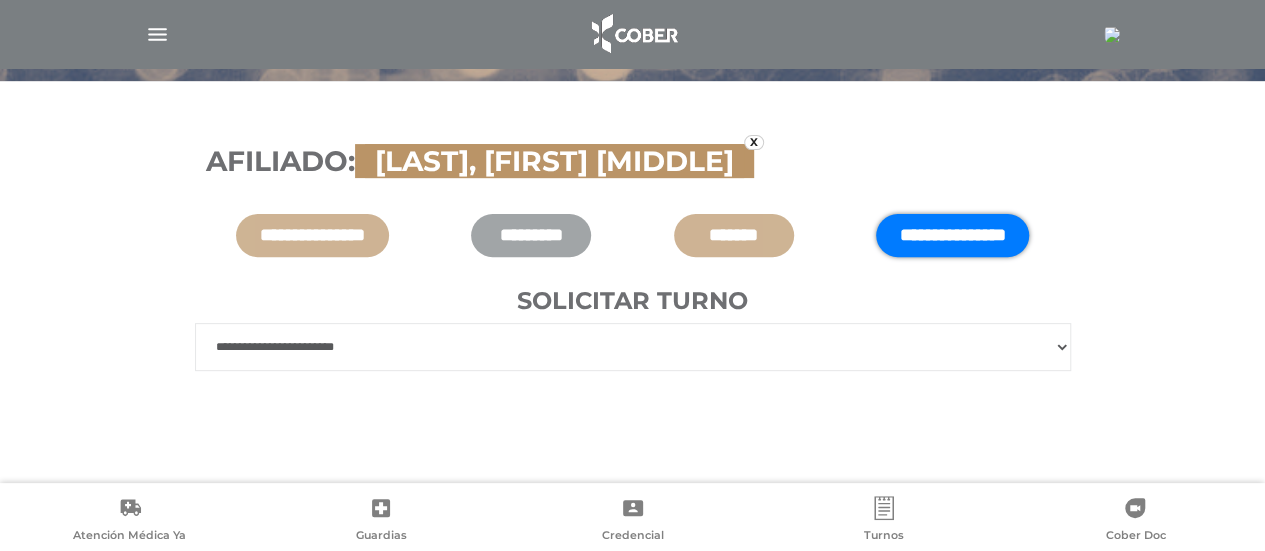 click on "**********" at bounding box center [633, 347] 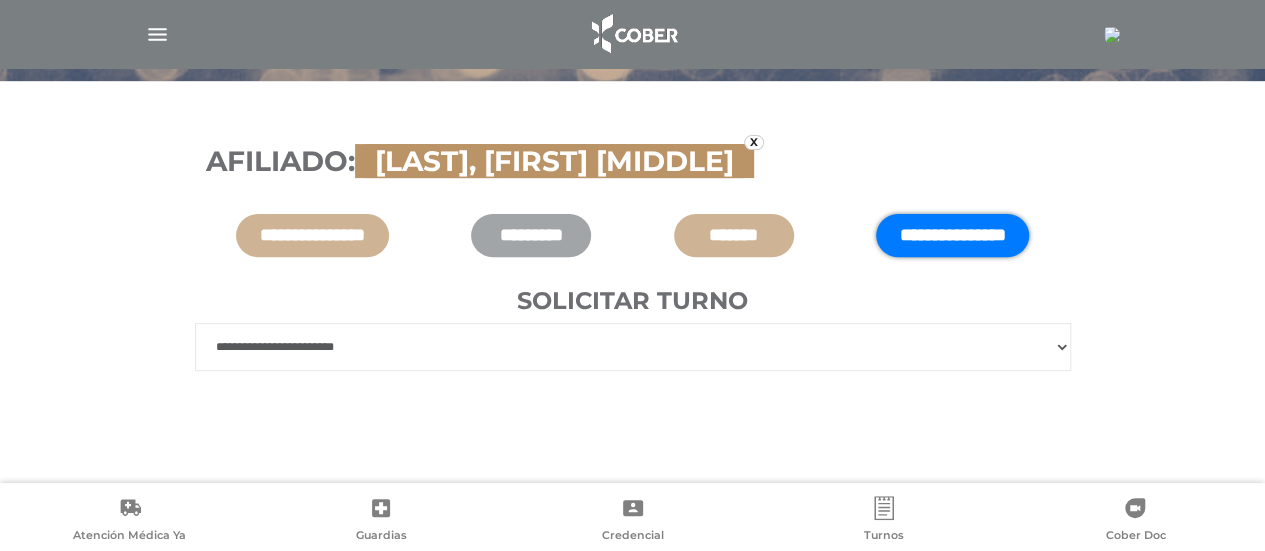select on "***" 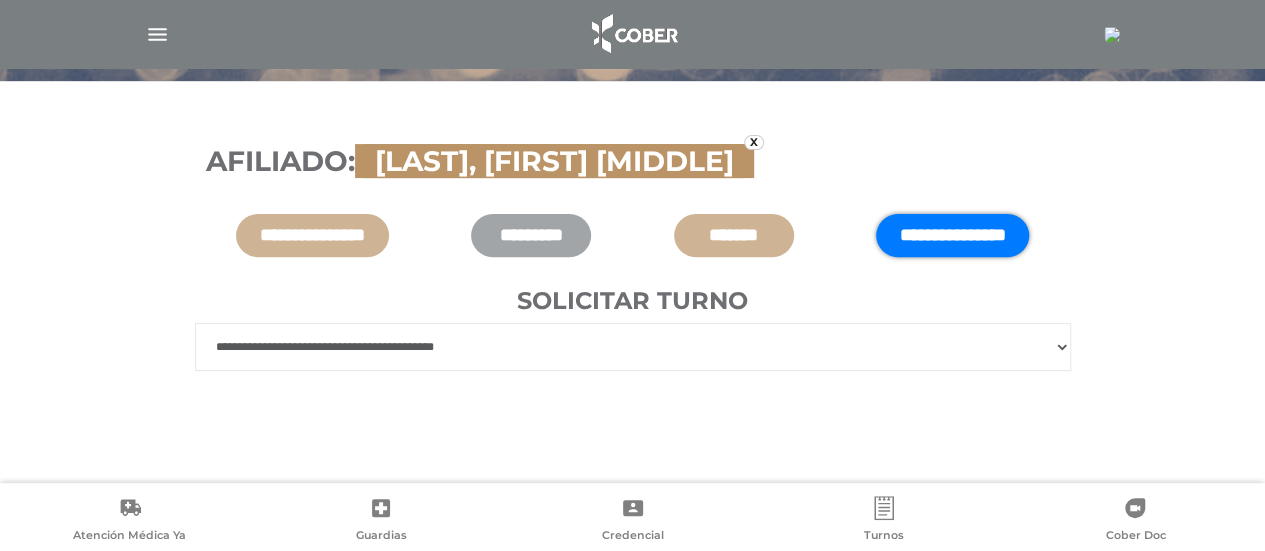 click on "**********" at bounding box center [633, 347] 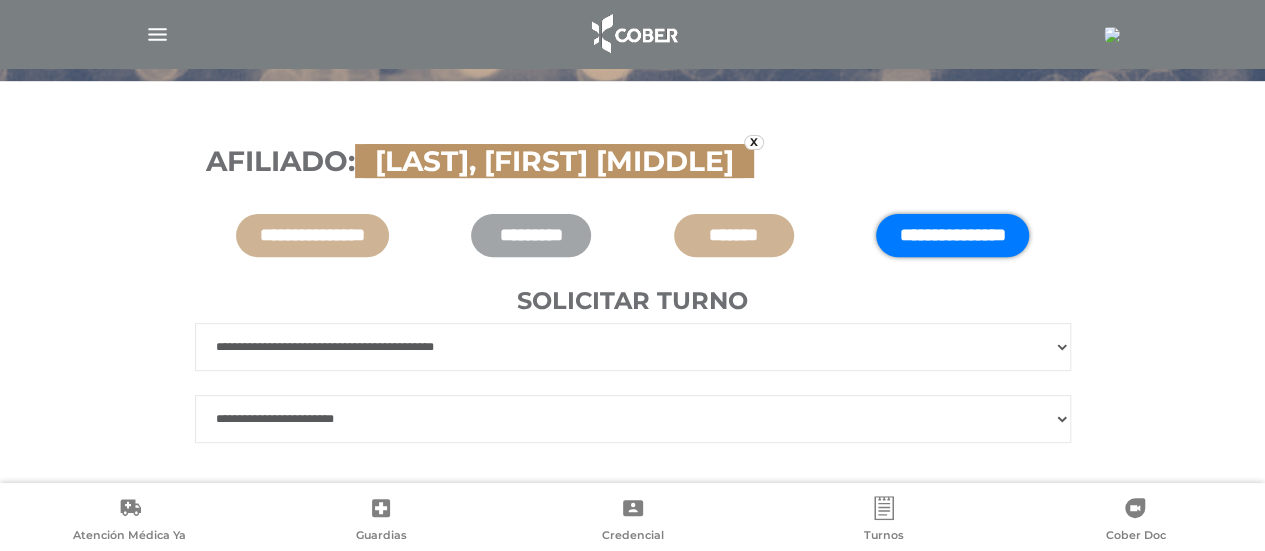click on "**********" at bounding box center [633, 419] 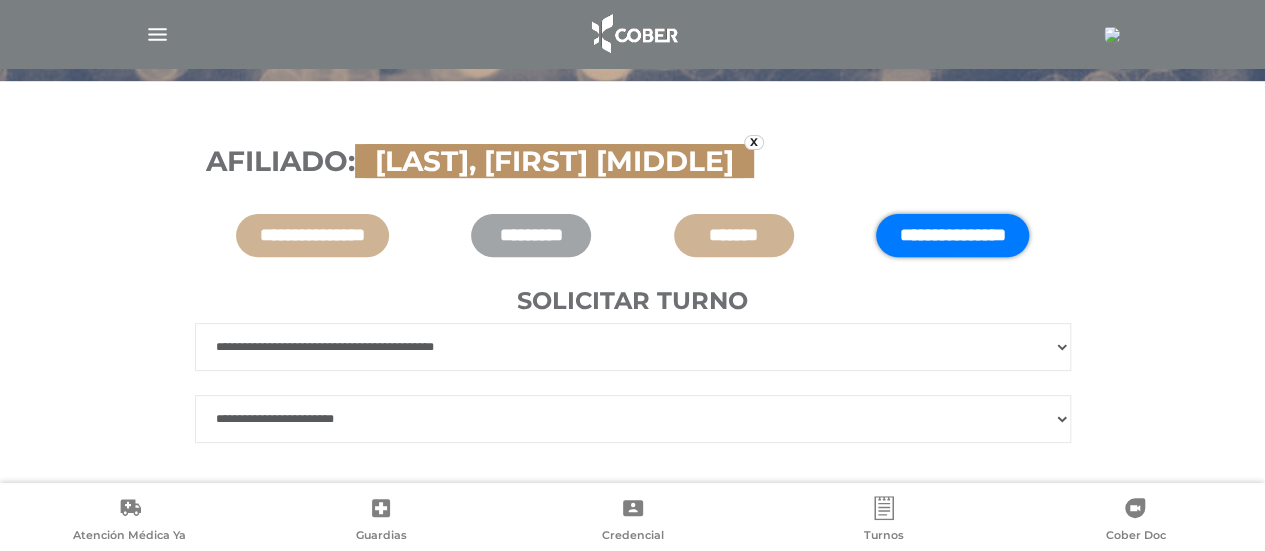 select on "****" 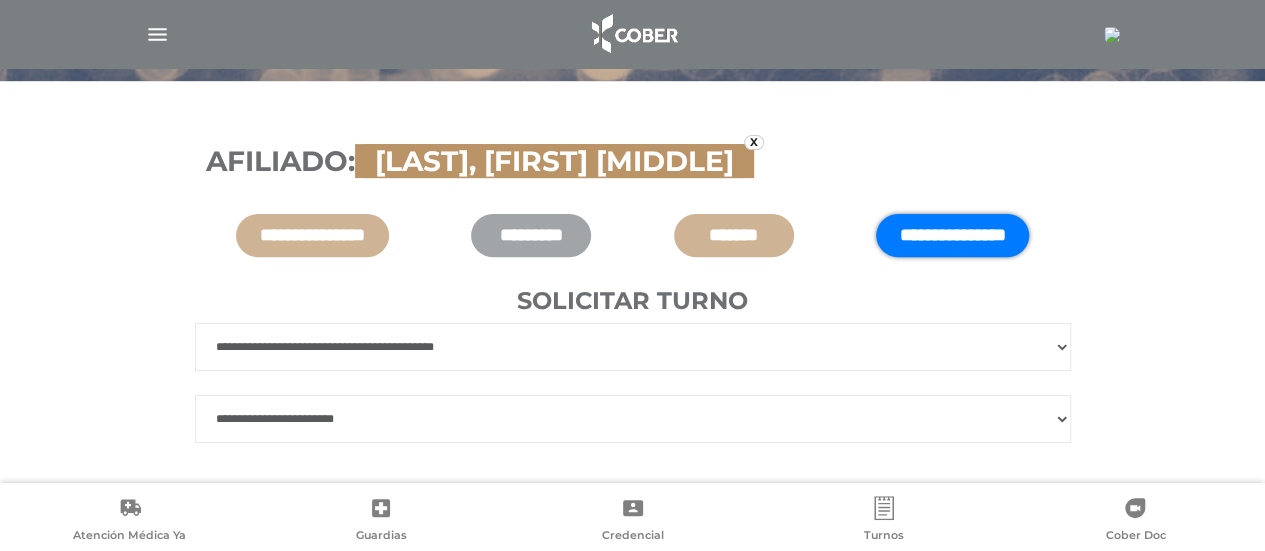 click on "**********" at bounding box center (633, 419) 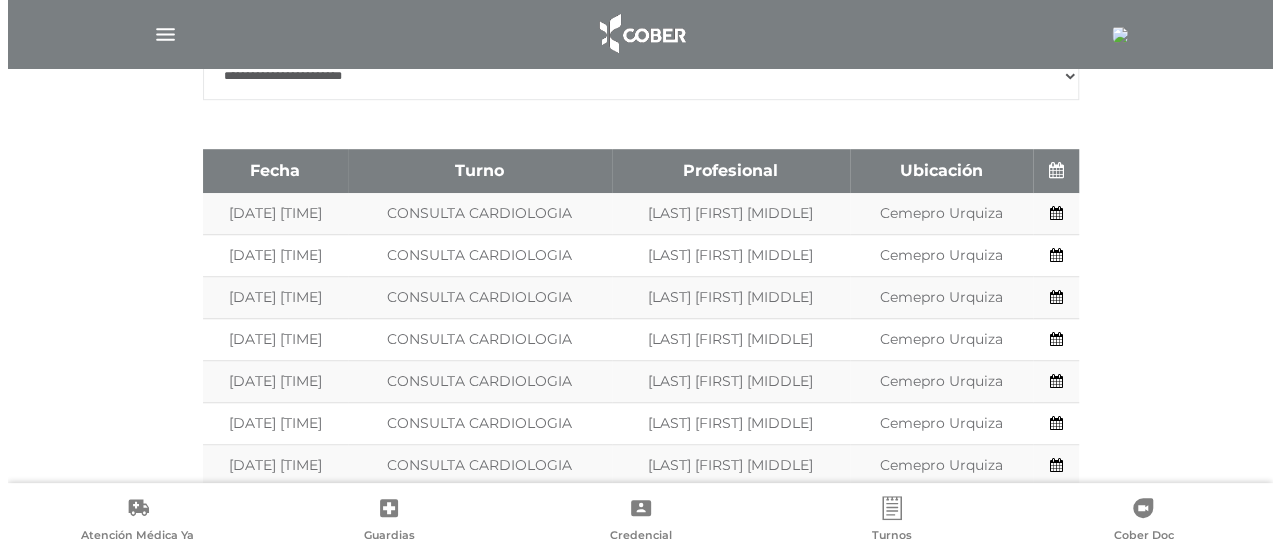 scroll, scrollTop: 627, scrollLeft: 0, axis: vertical 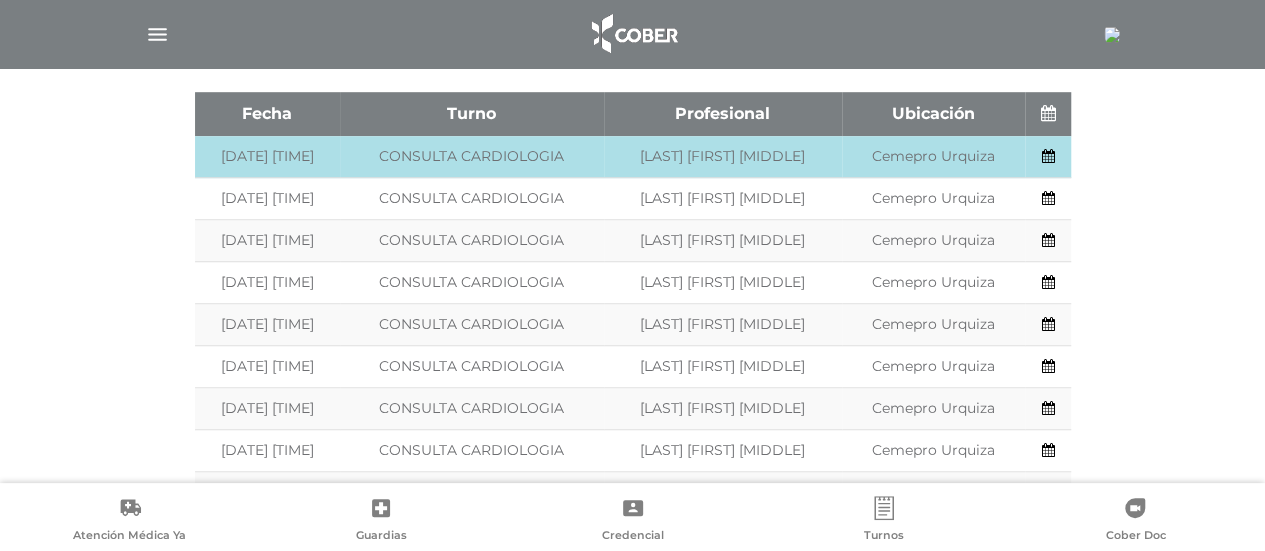 click at bounding box center [1047, 156] 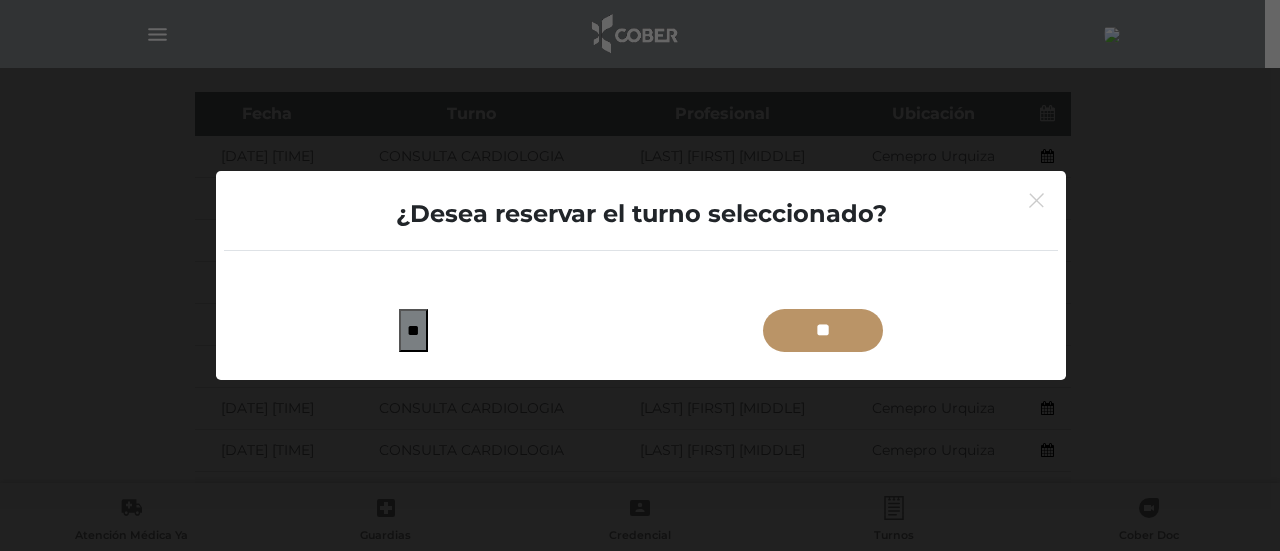 click on "**" at bounding box center (823, 330) 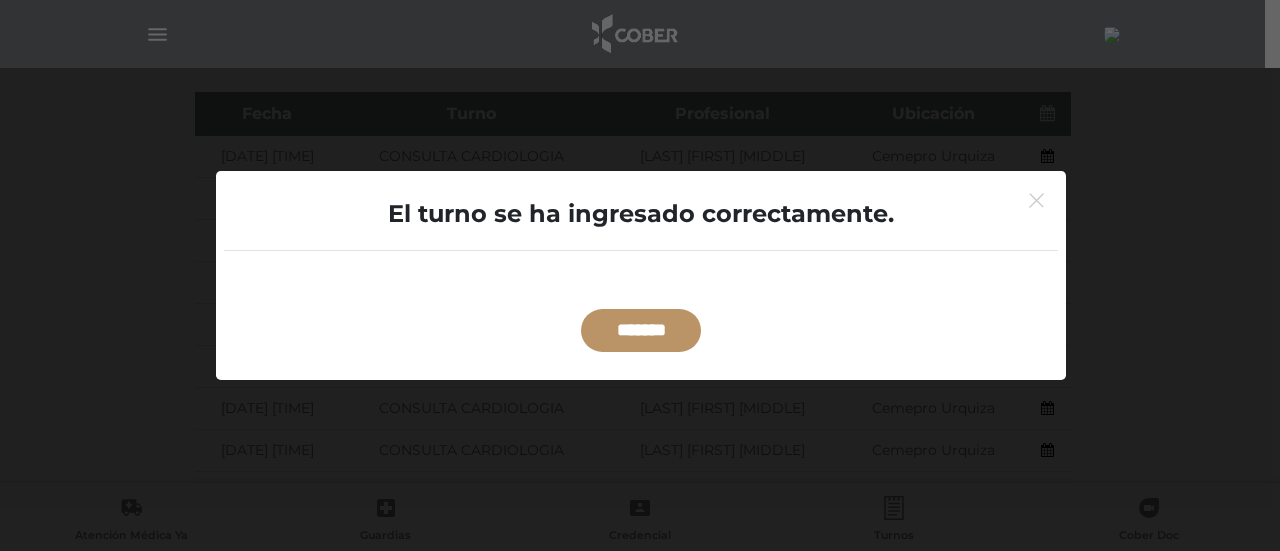 click on "*******" at bounding box center (641, 330) 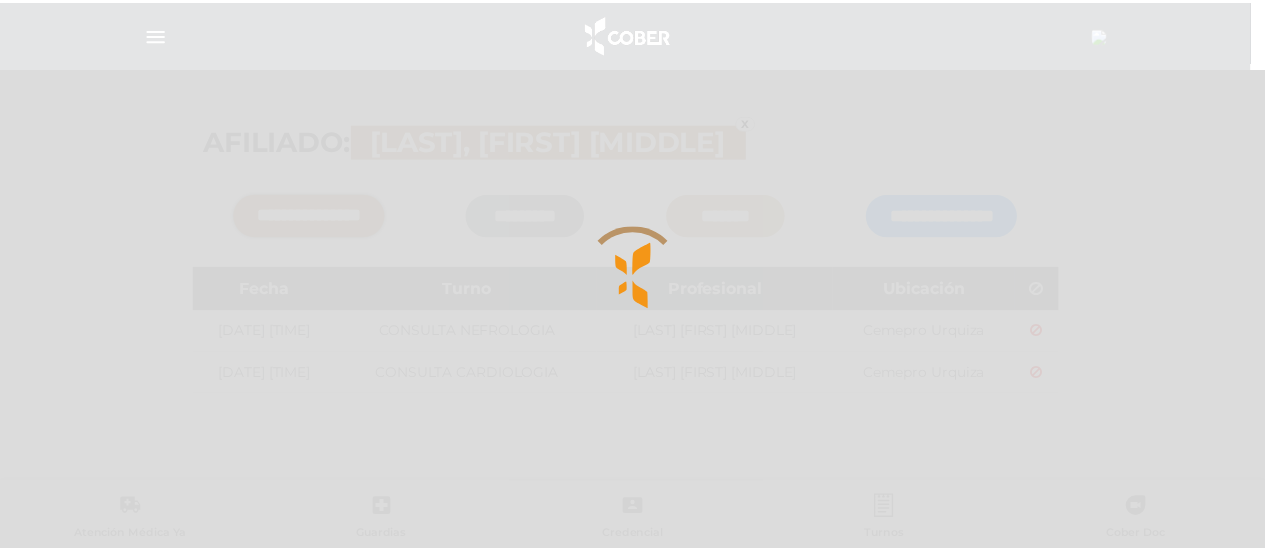 scroll, scrollTop: 245, scrollLeft: 0, axis: vertical 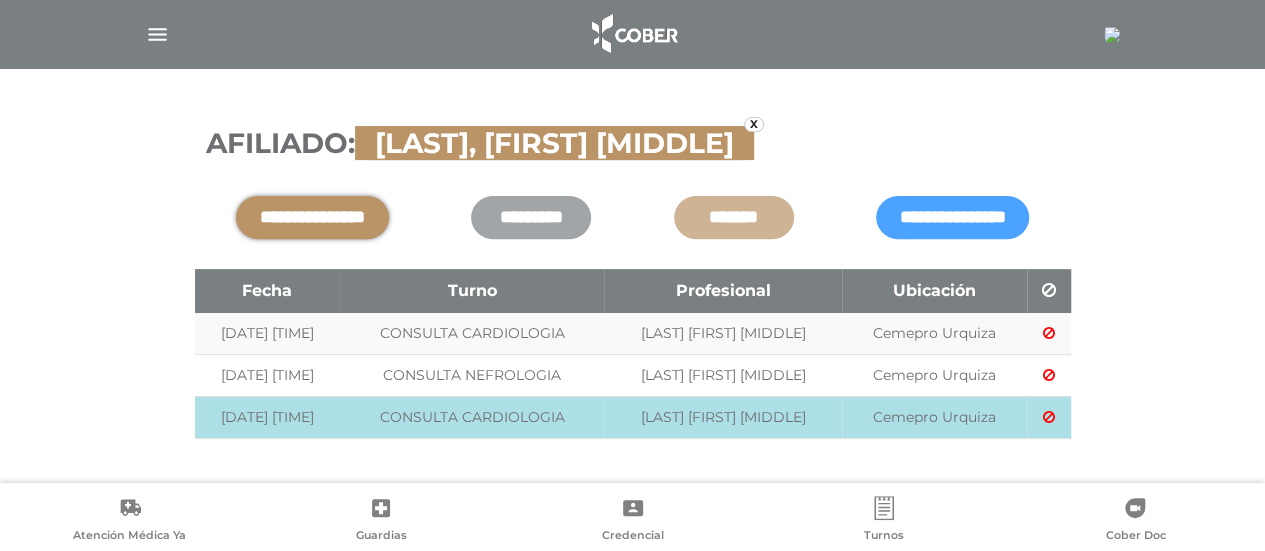 click at bounding box center (1049, 417) 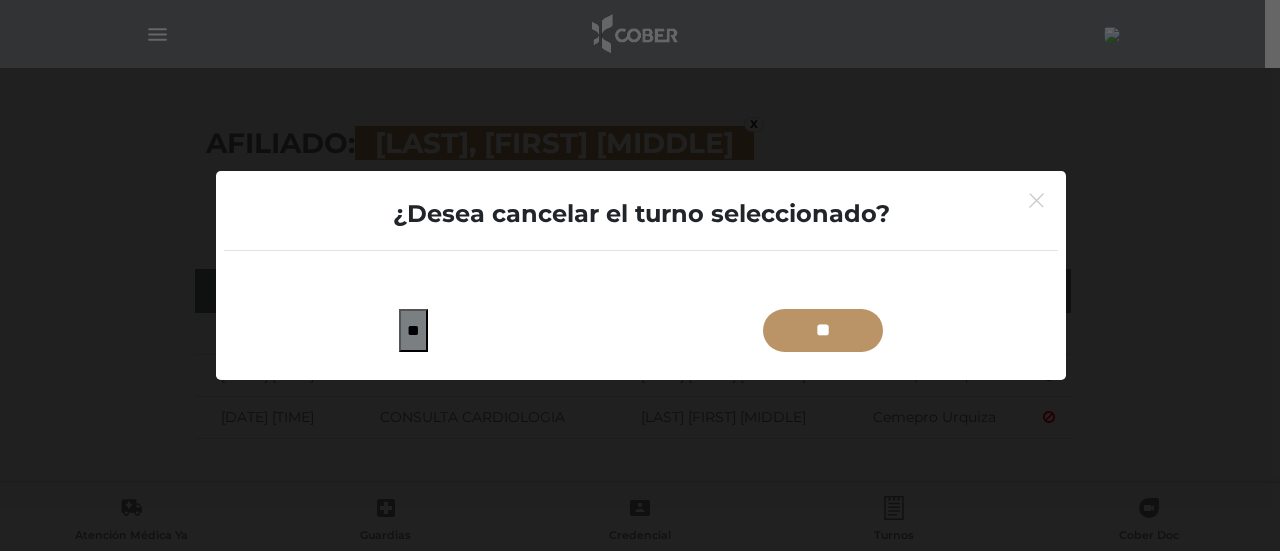 click on "**" at bounding box center [823, 330] 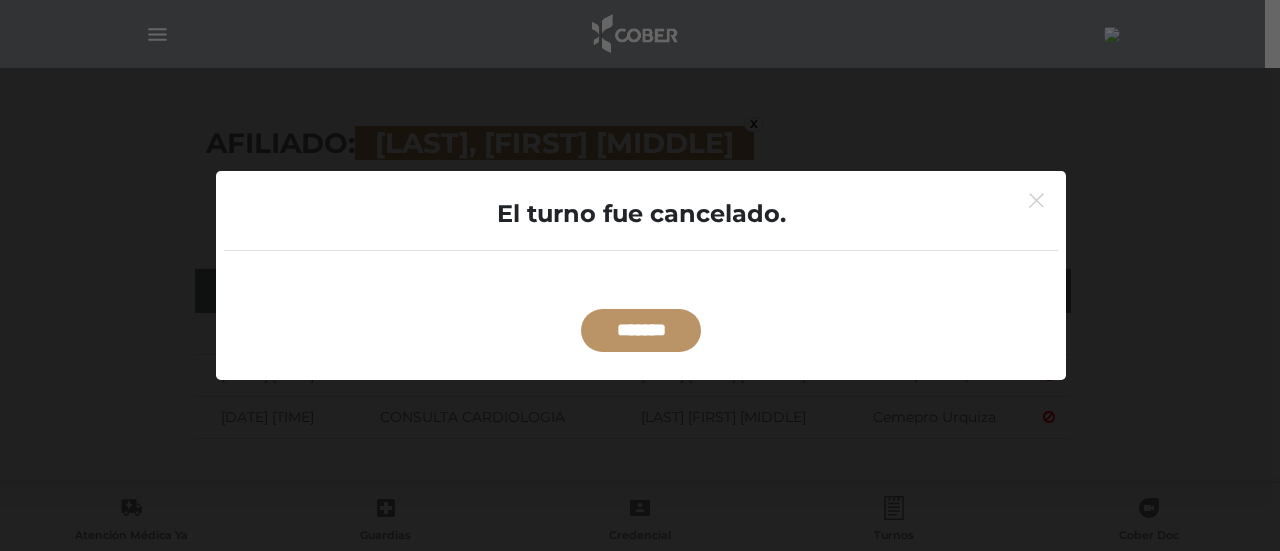 click on "*******" at bounding box center (641, 330) 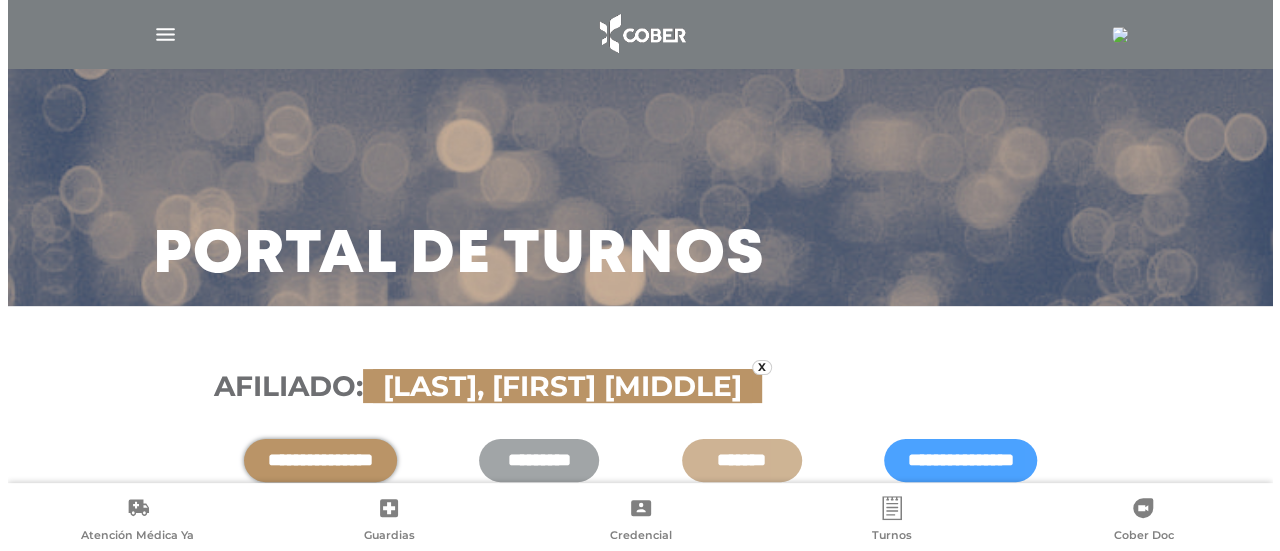 scroll, scrollTop: 0, scrollLeft: 0, axis: both 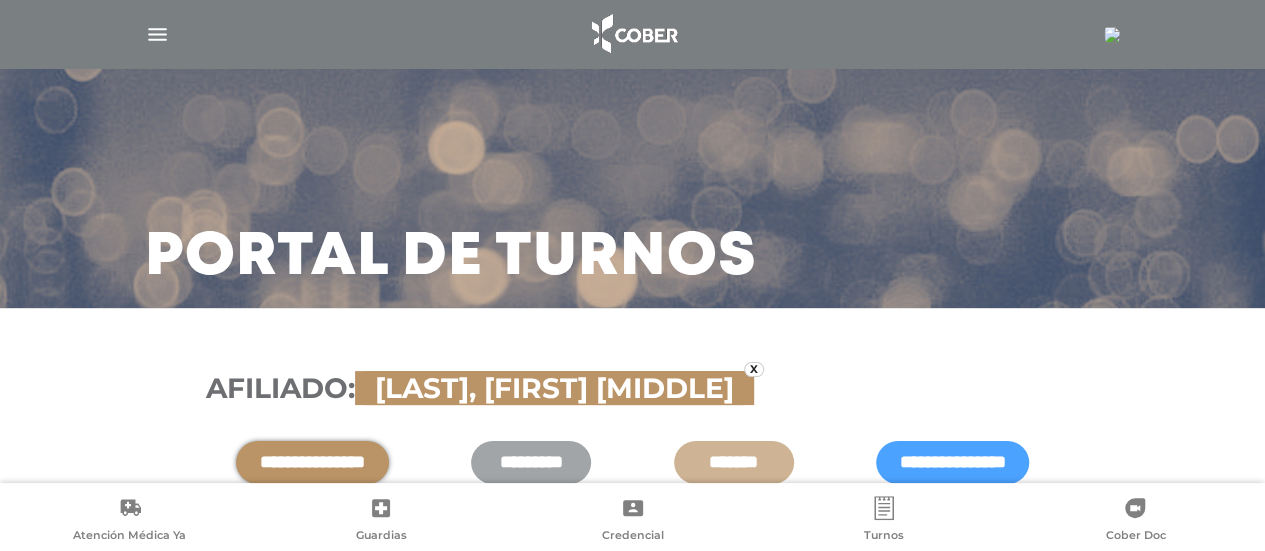 click at bounding box center [157, 34] 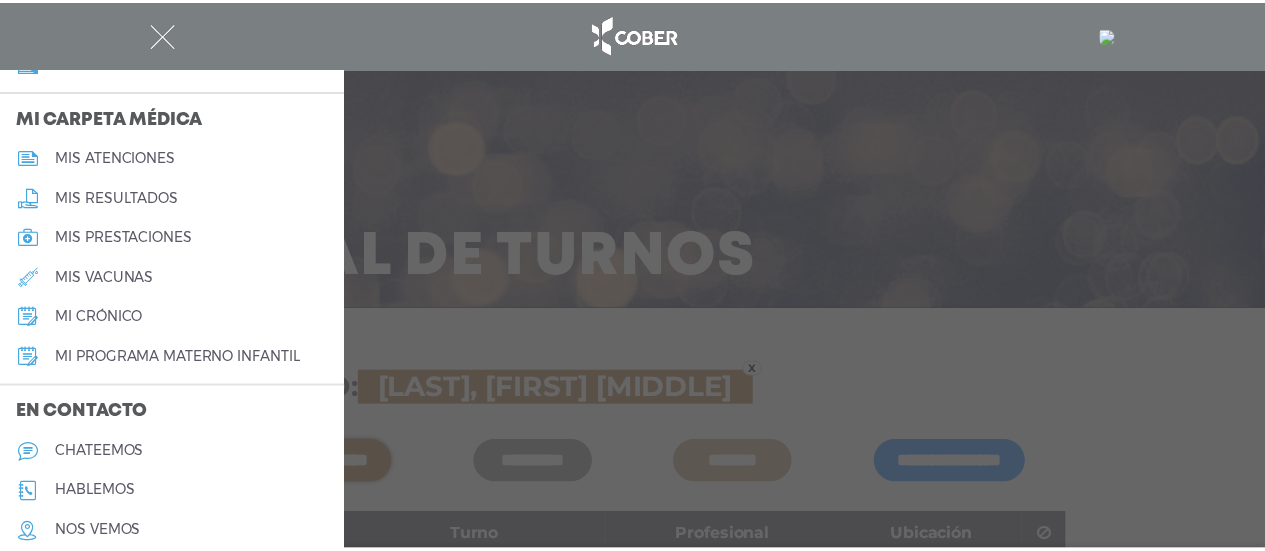 scroll, scrollTop: 991, scrollLeft: 0, axis: vertical 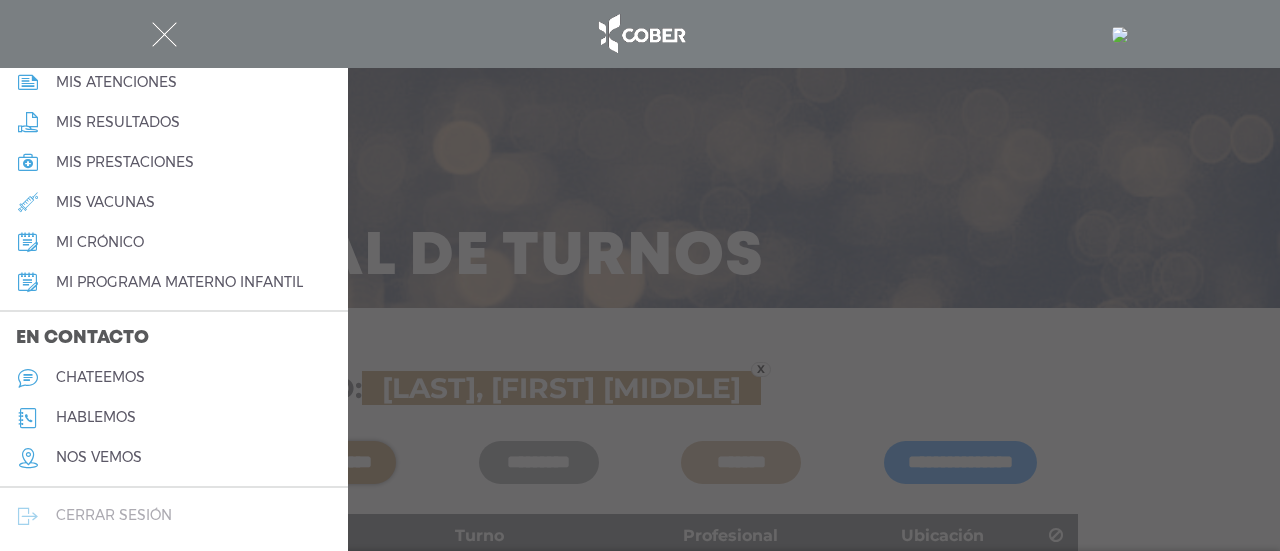 click on "cerrar sesión" at bounding box center (114, 515) 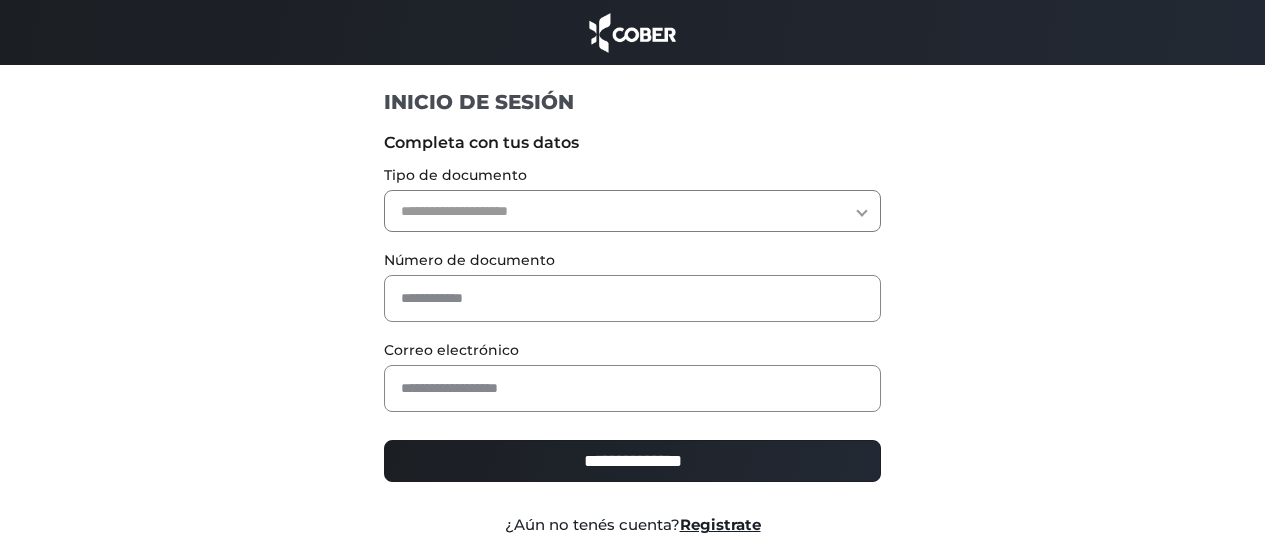 scroll, scrollTop: 0, scrollLeft: 0, axis: both 